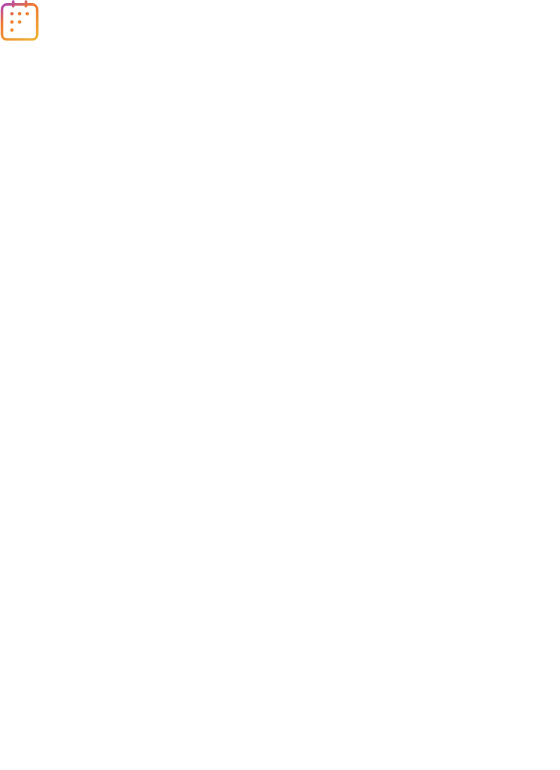 scroll, scrollTop: 0, scrollLeft: 0, axis: both 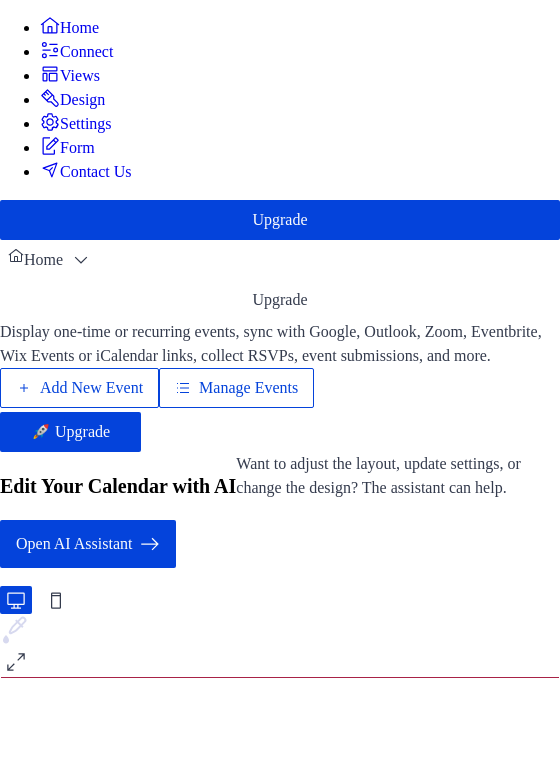click on "Add New Event" at bounding box center (91, 388) 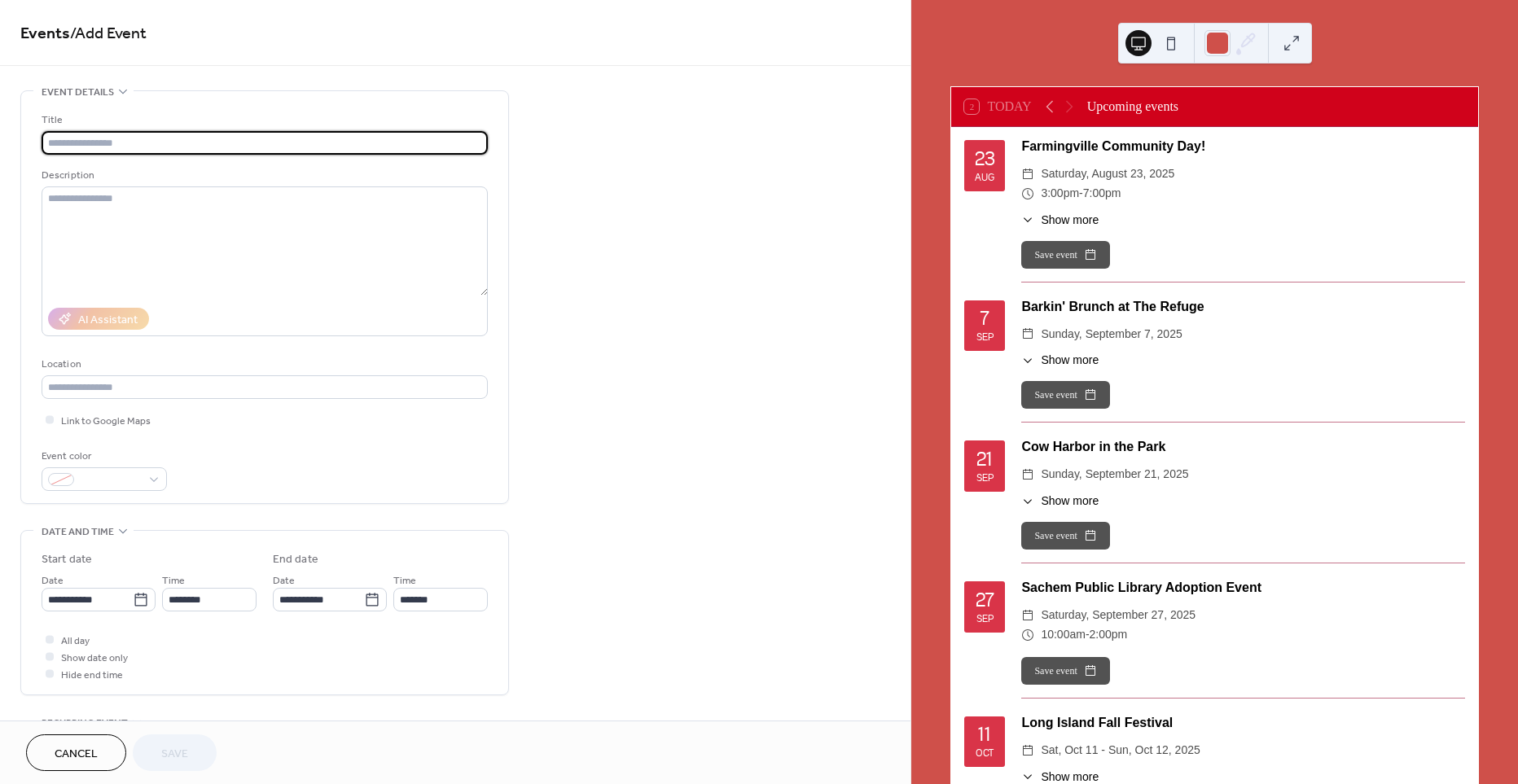 scroll, scrollTop: 0, scrollLeft: 0, axis: both 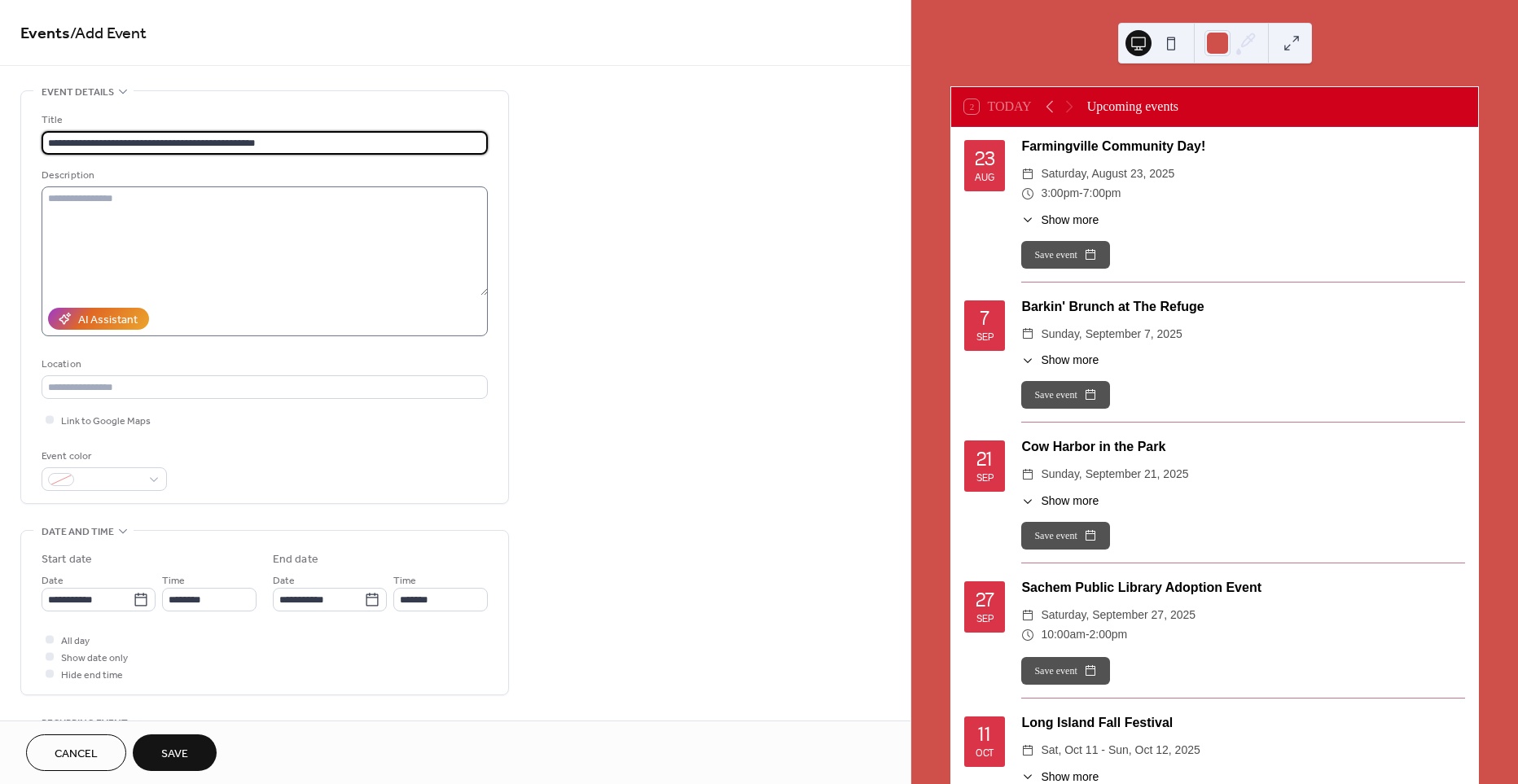 type on "**********" 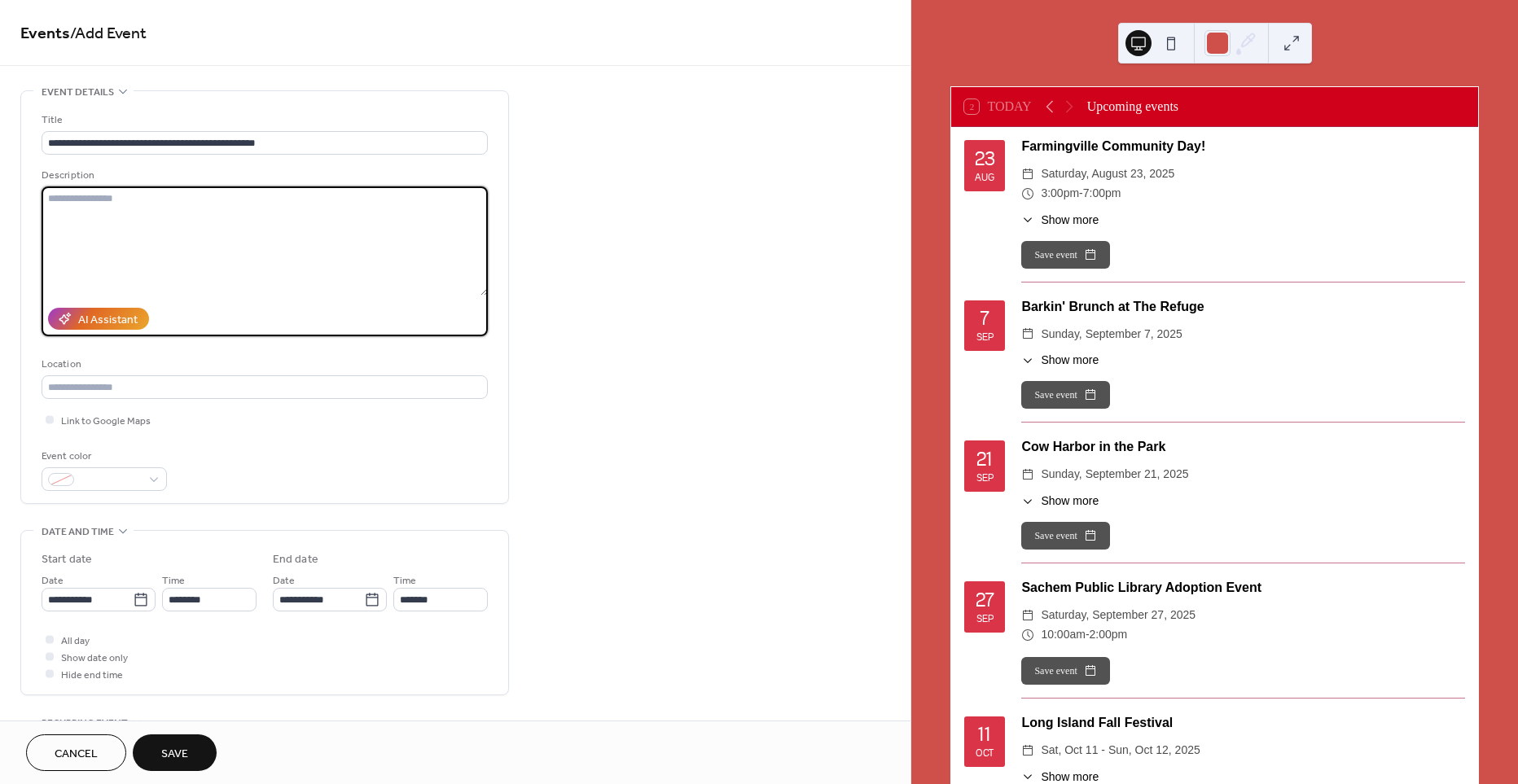 click at bounding box center (265, 241) 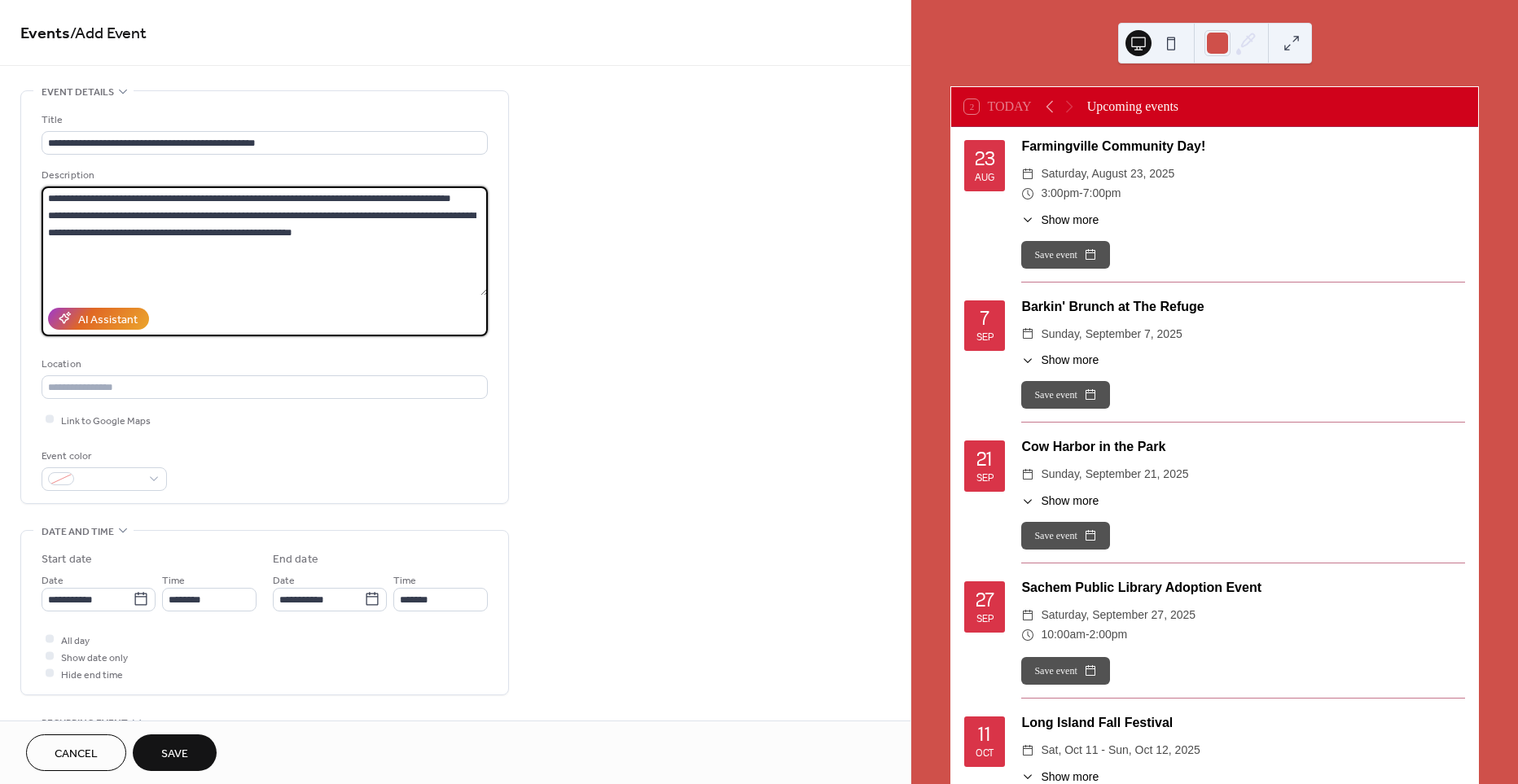 click on "**********" at bounding box center (265, 241) 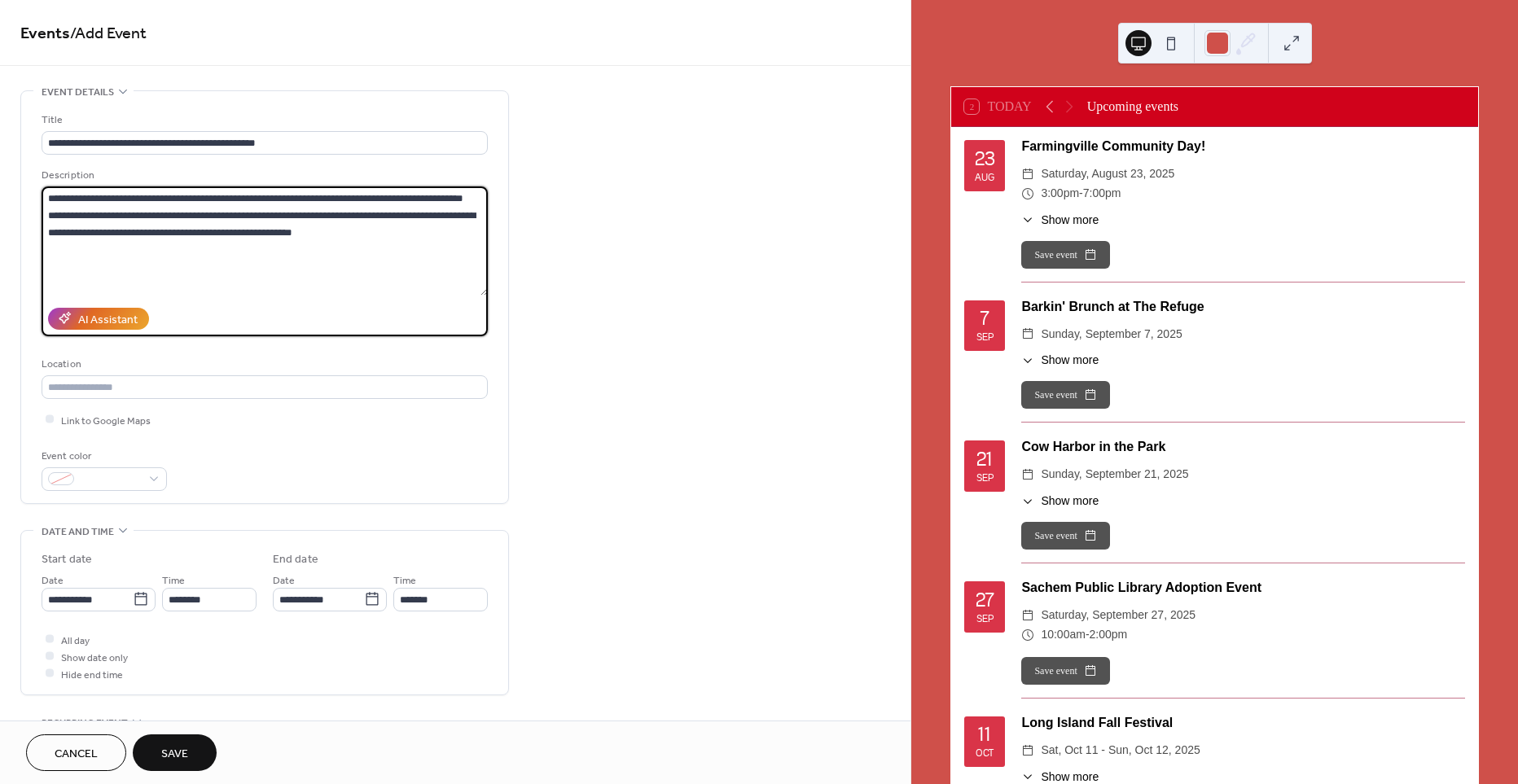 click on "**********" at bounding box center [265, 241] 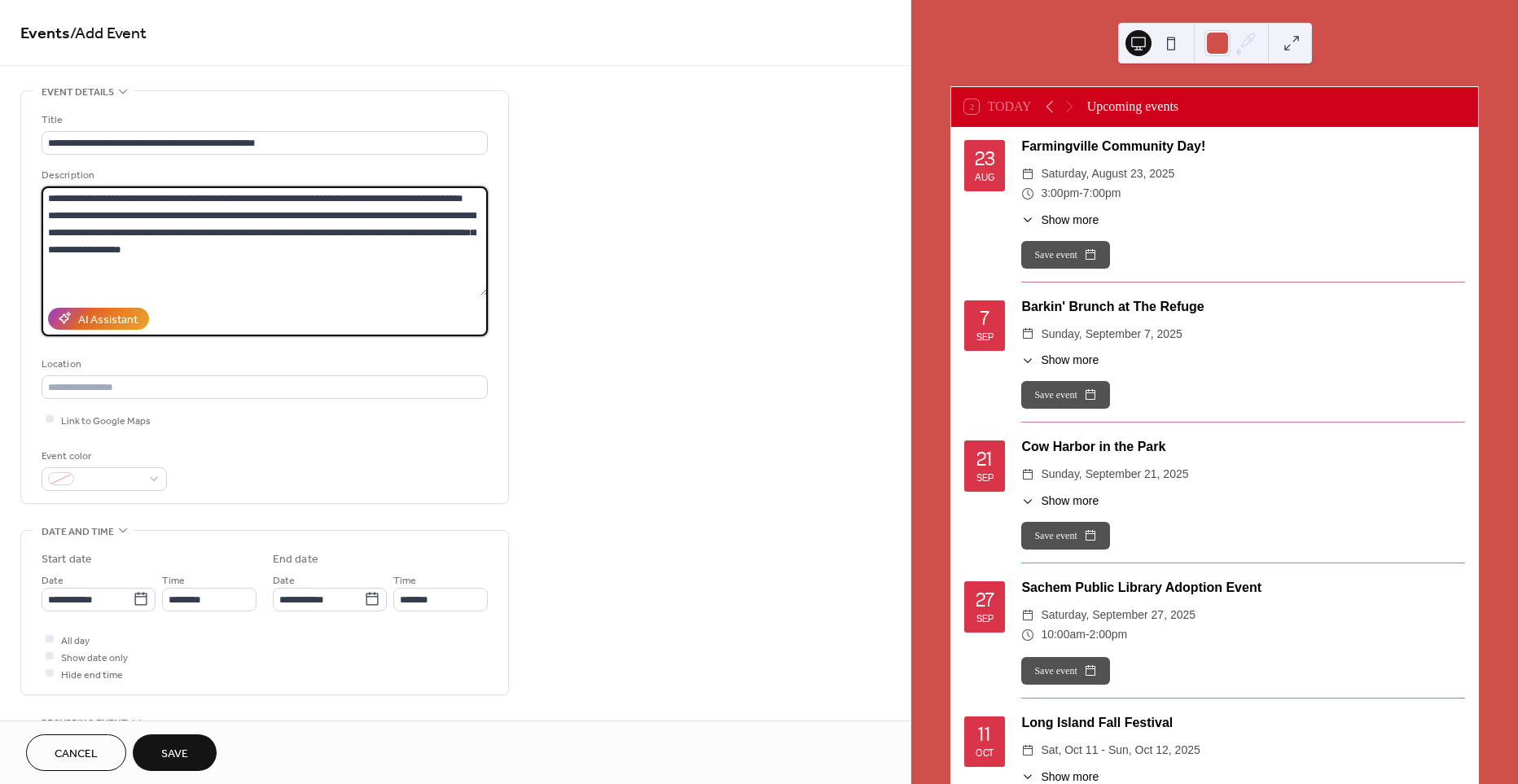 drag, startPoint x: 357, startPoint y: 227, endPoint x: 107, endPoint y: 249, distance: 250.96613 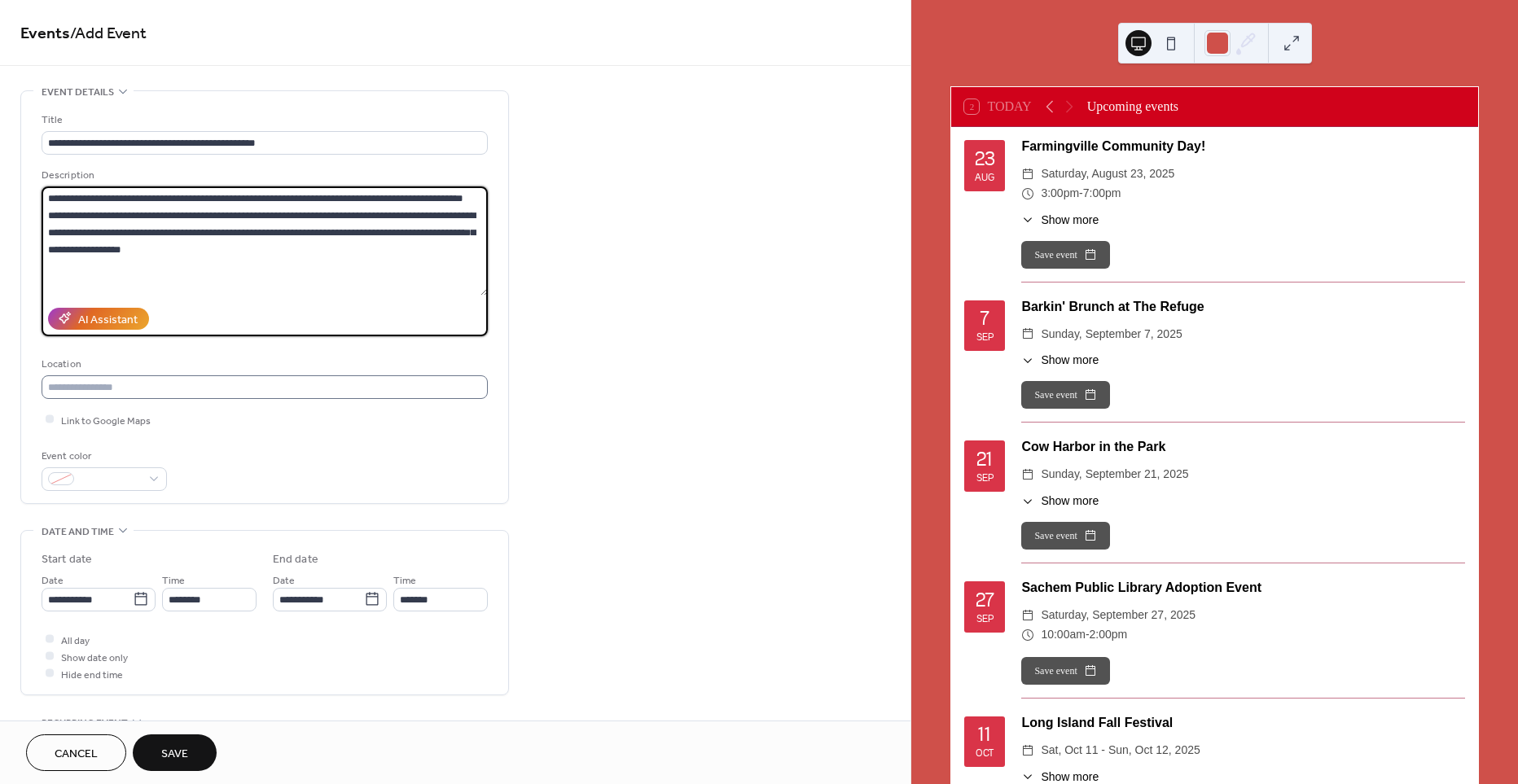 type on "**********" 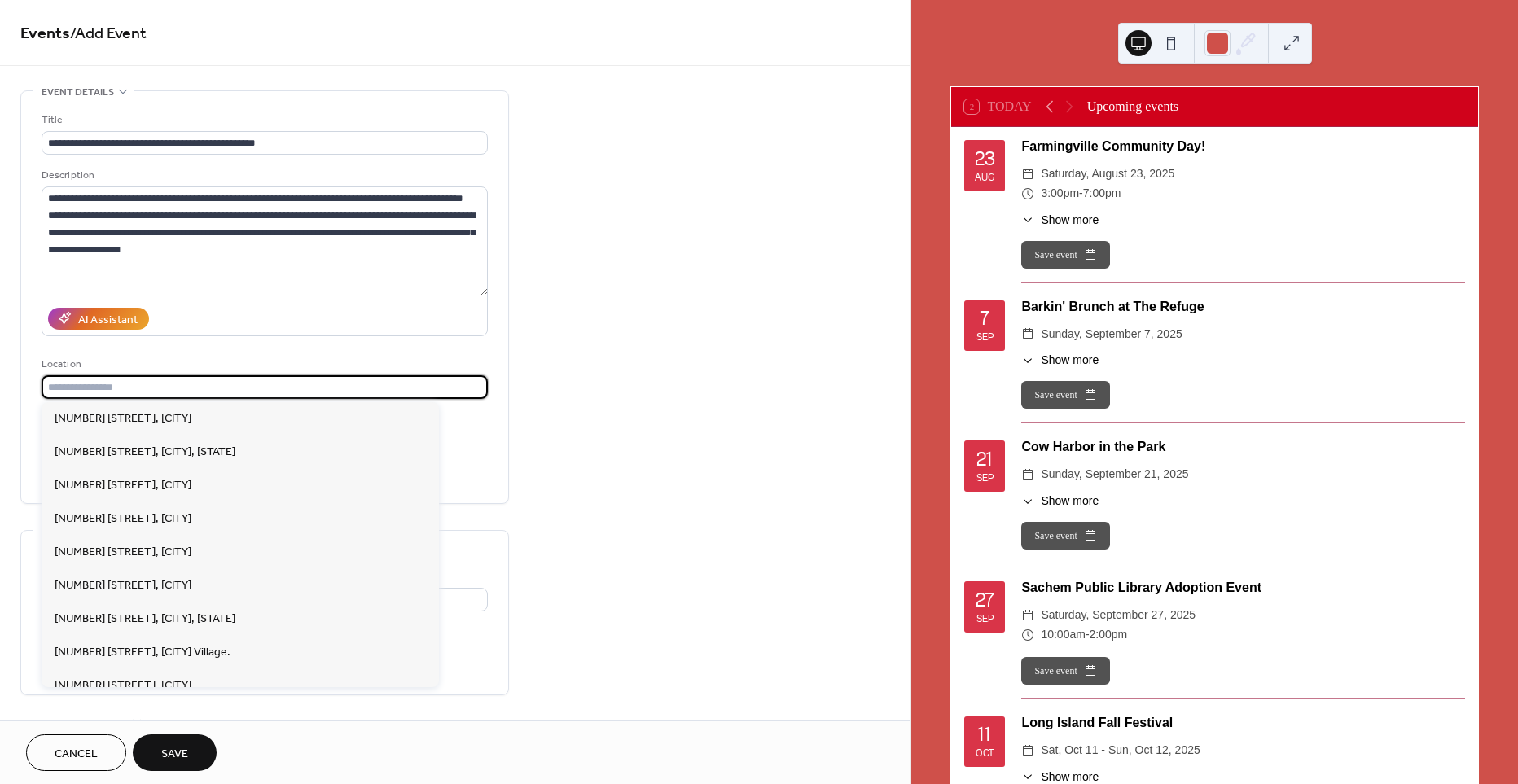 click at bounding box center (265, 387) 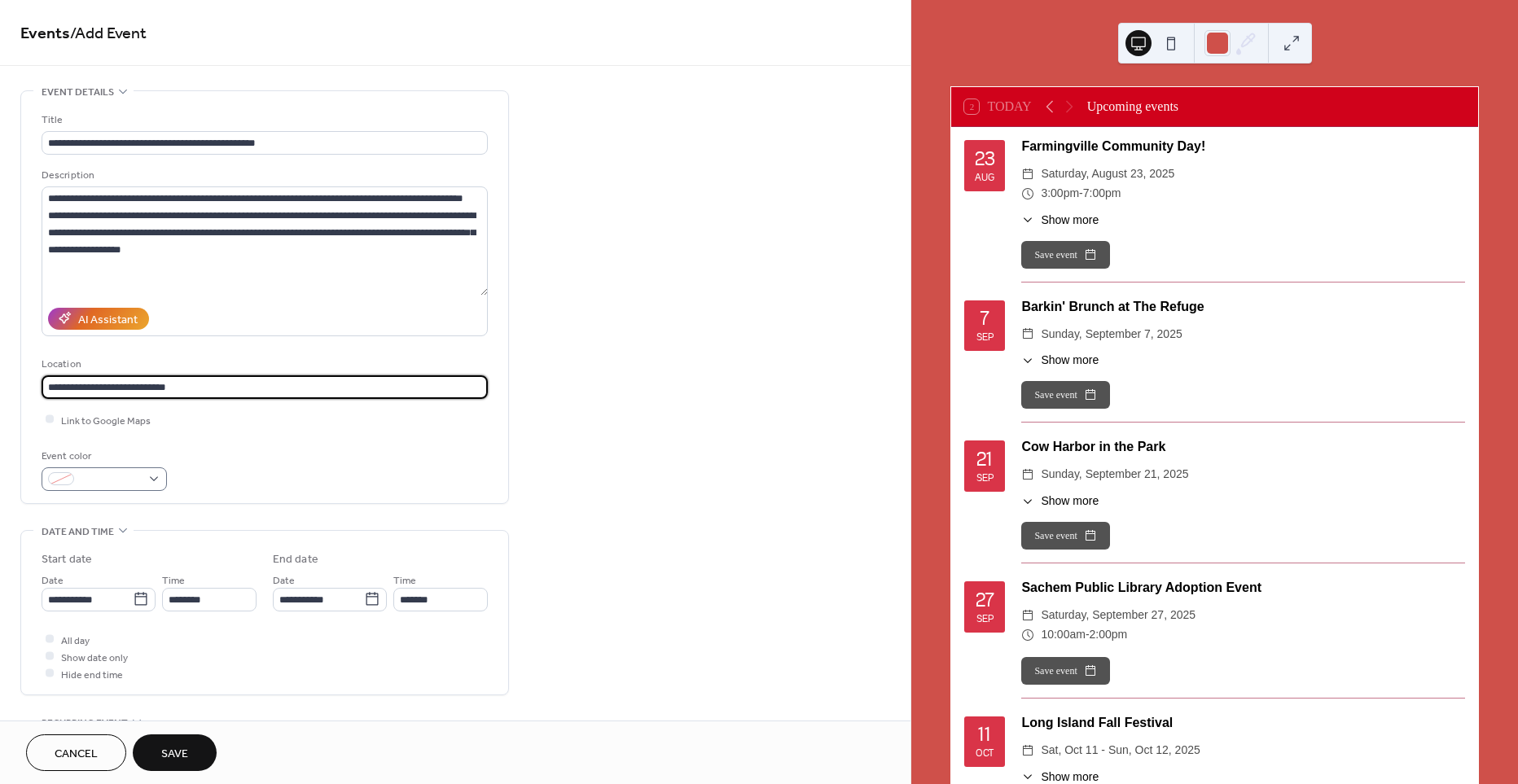 type on "**********" 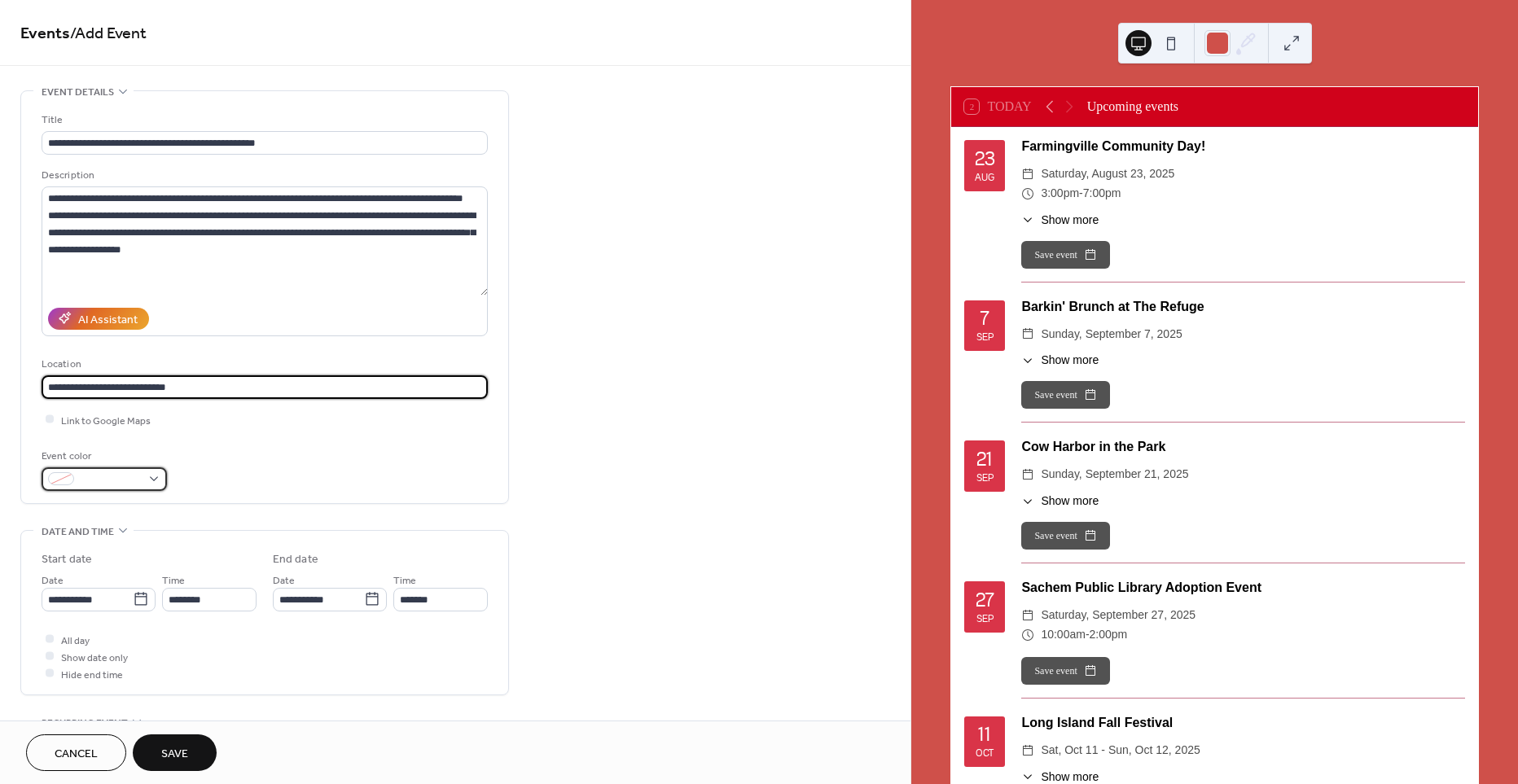 click at bounding box center [111, 480] 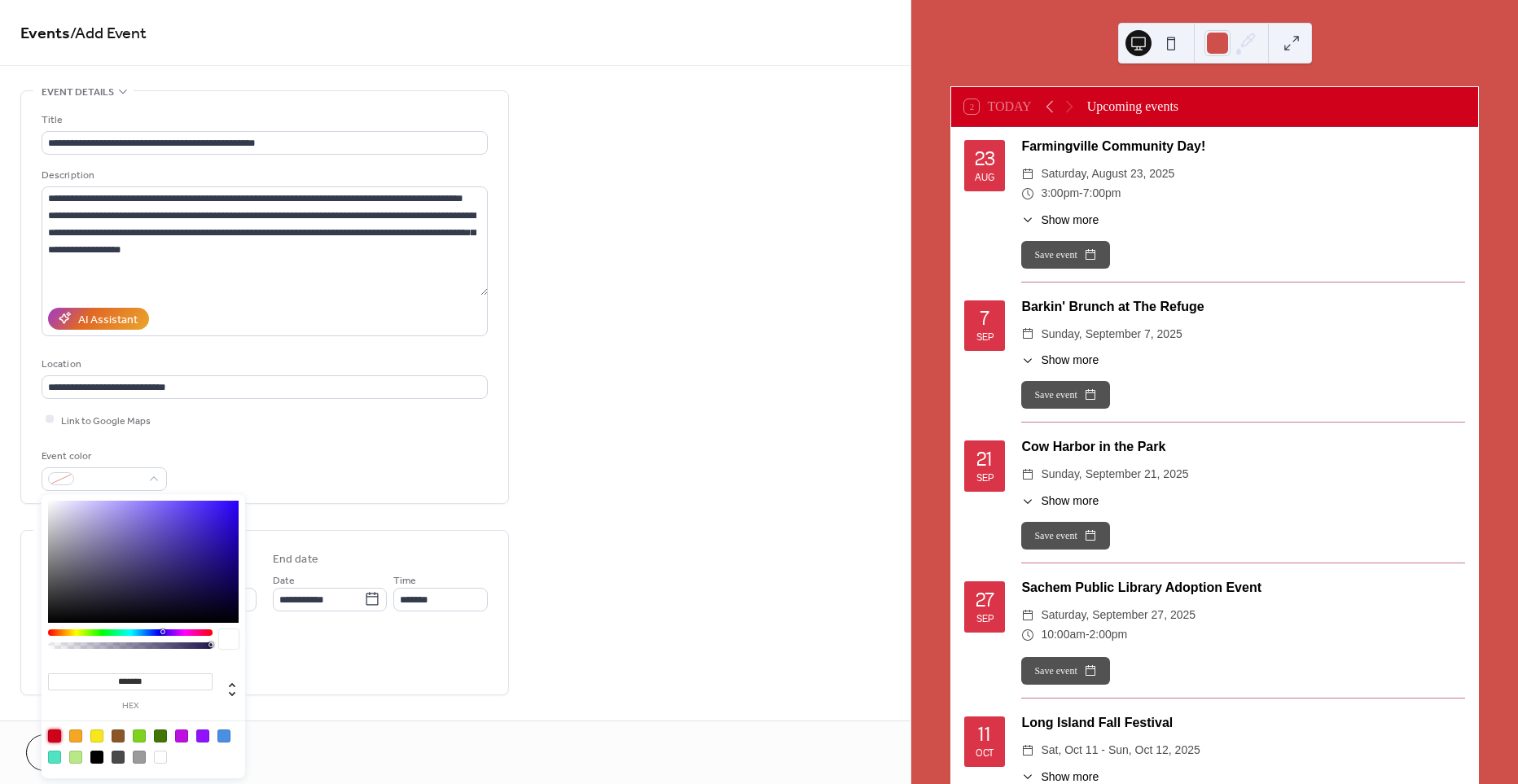 click at bounding box center (55, 736) 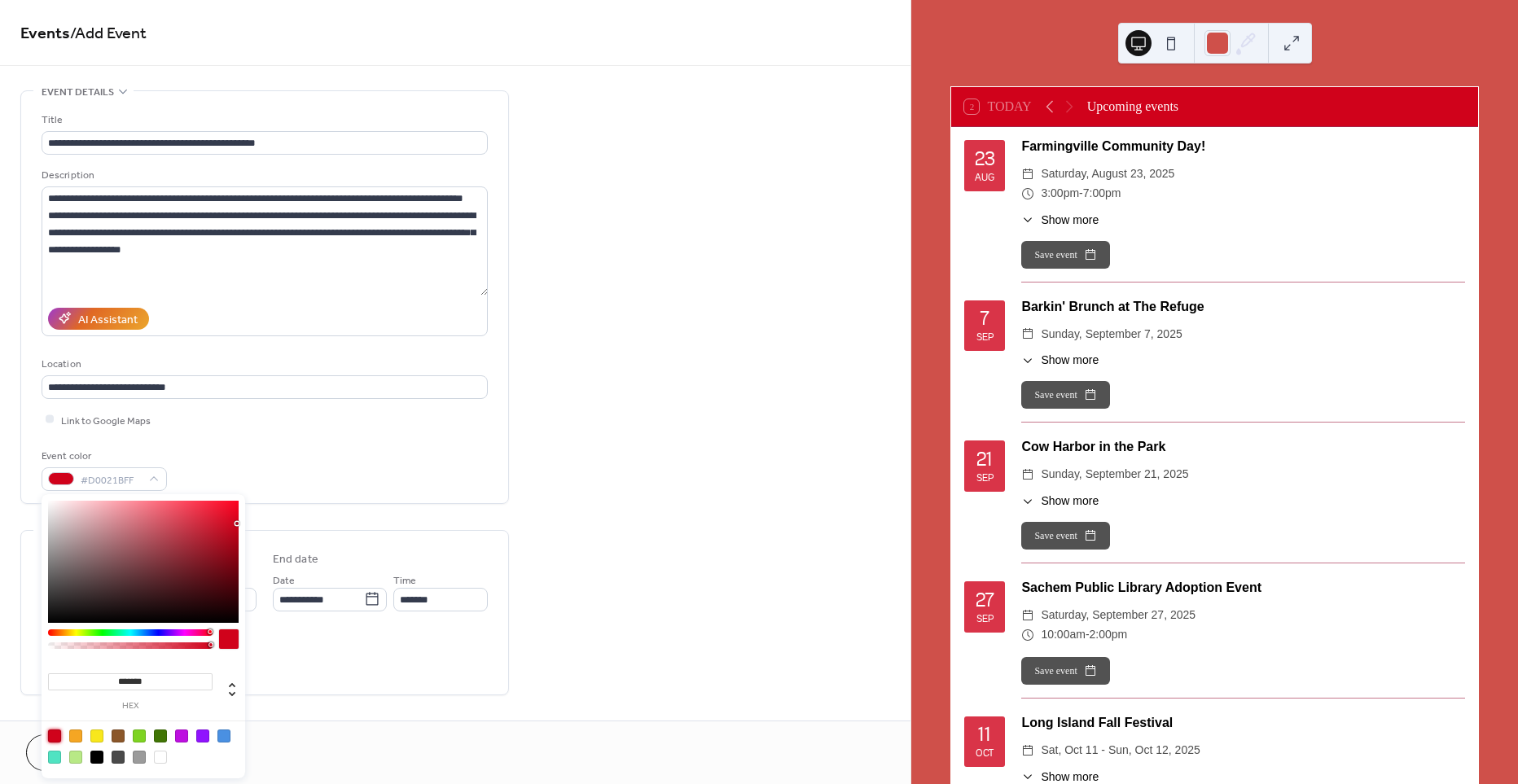 click on "All day Show date only Hide end time" at bounding box center [265, 656] 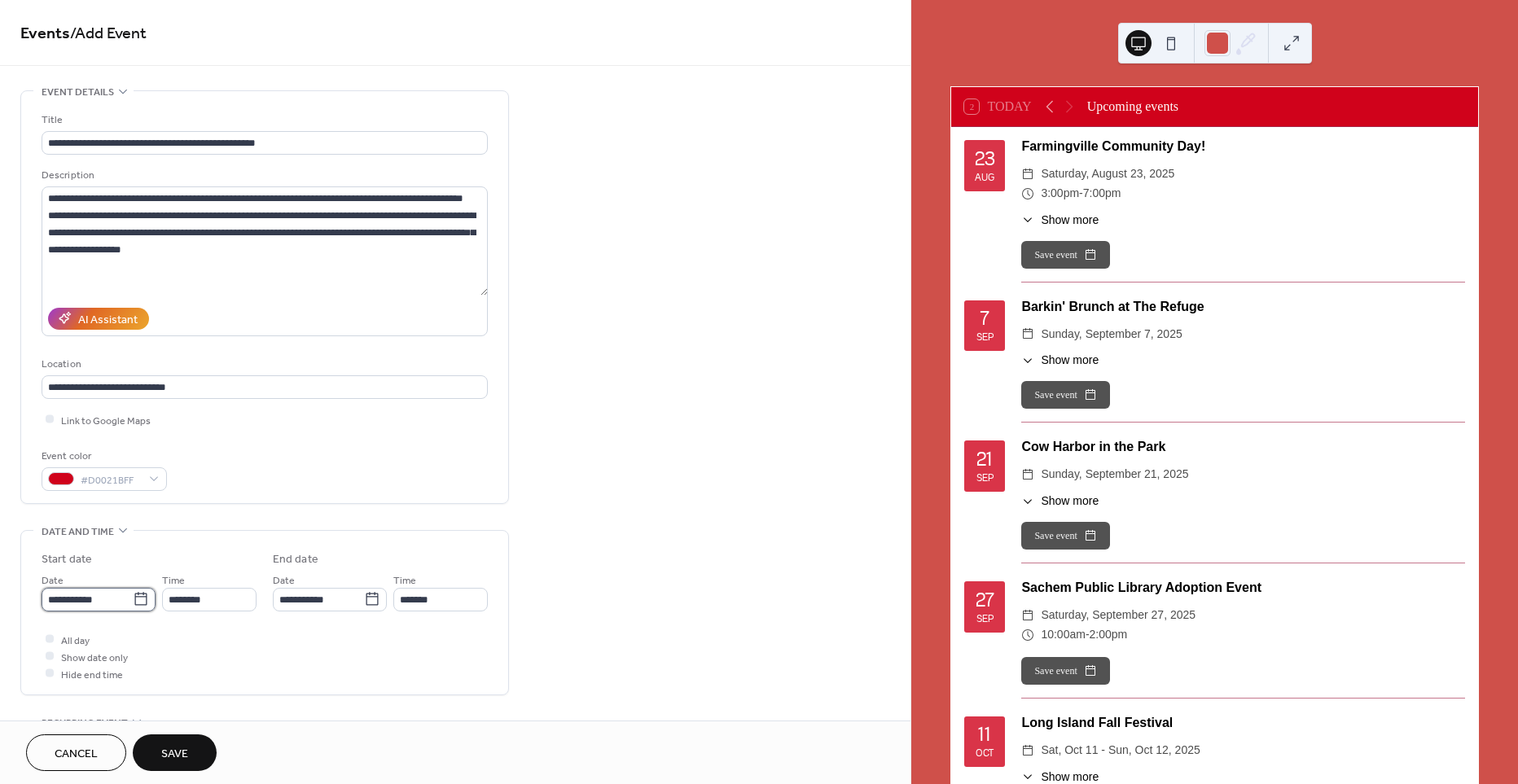 click on "**********" at bounding box center (87, 599) 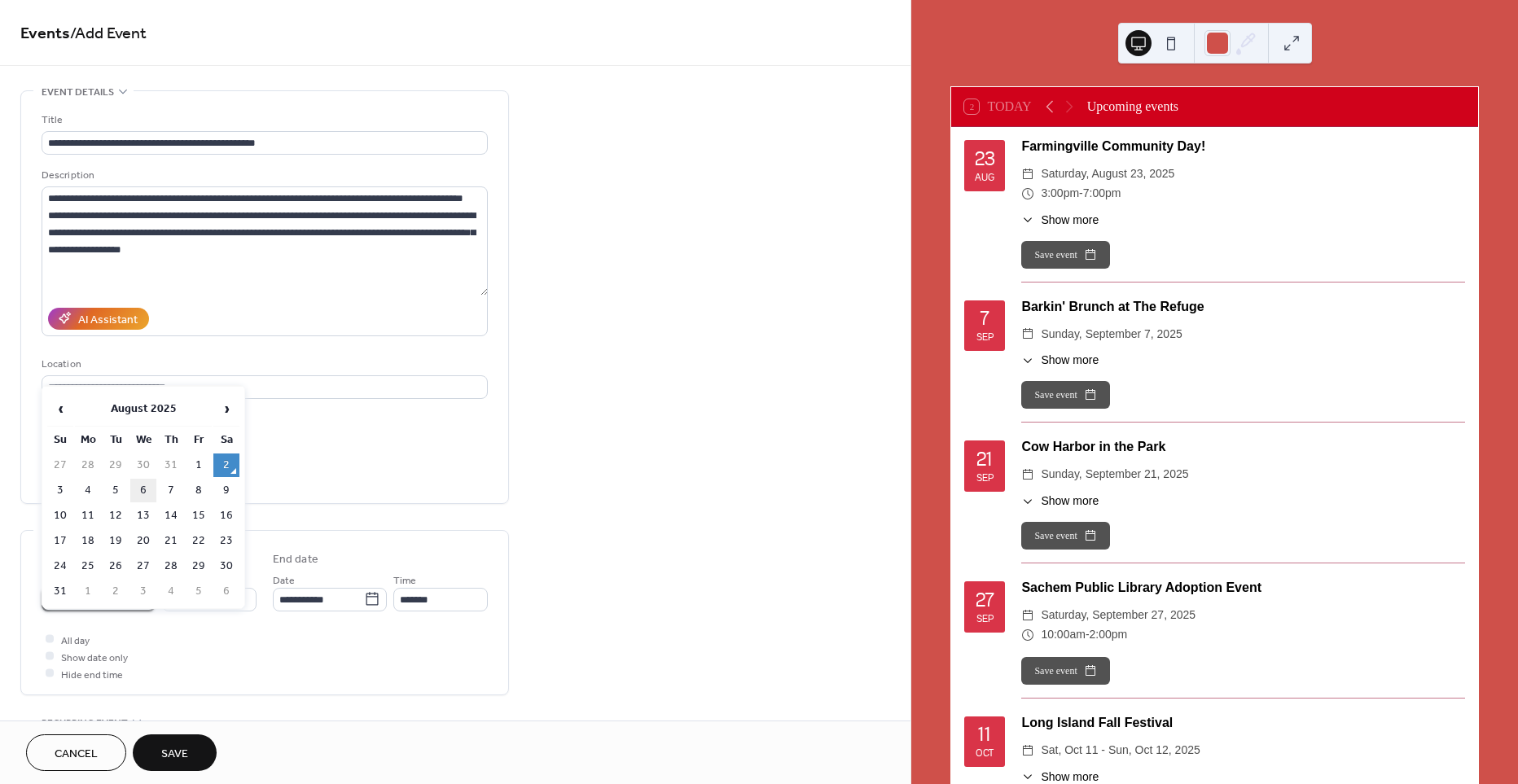 click on "6" at bounding box center [143, 490] 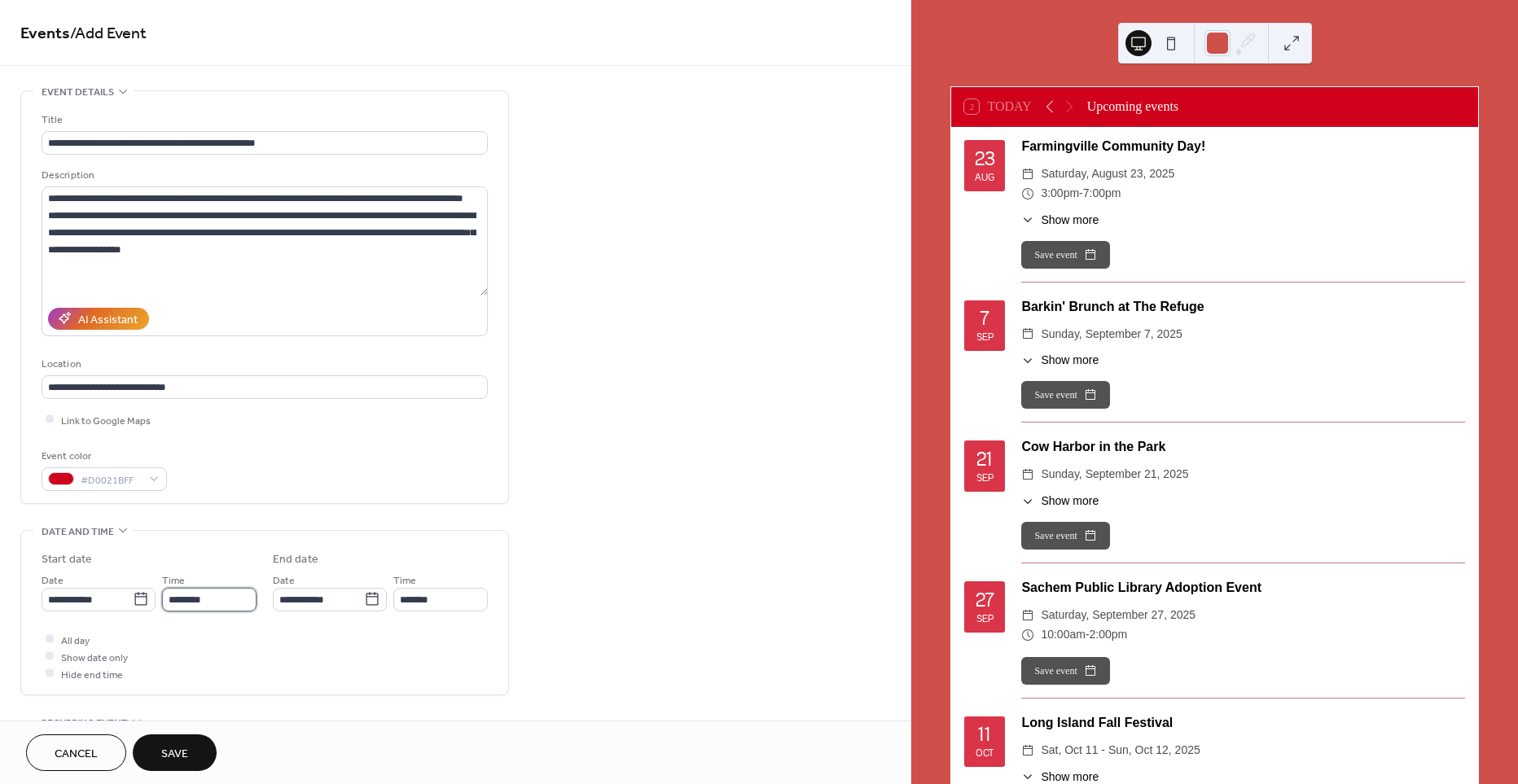 click on "********" at bounding box center (209, 599) 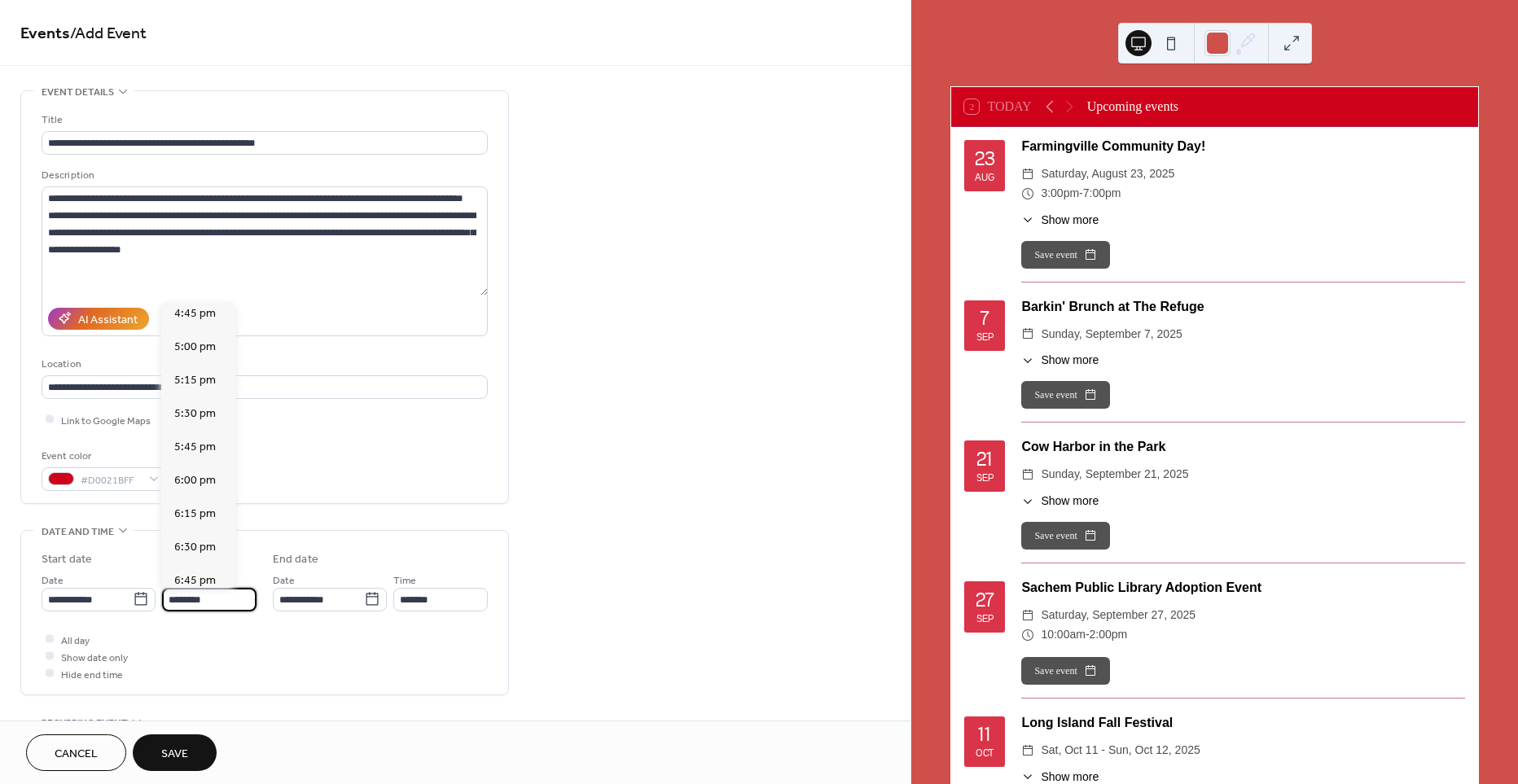 scroll, scrollTop: 2252, scrollLeft: 0, axis: vertical 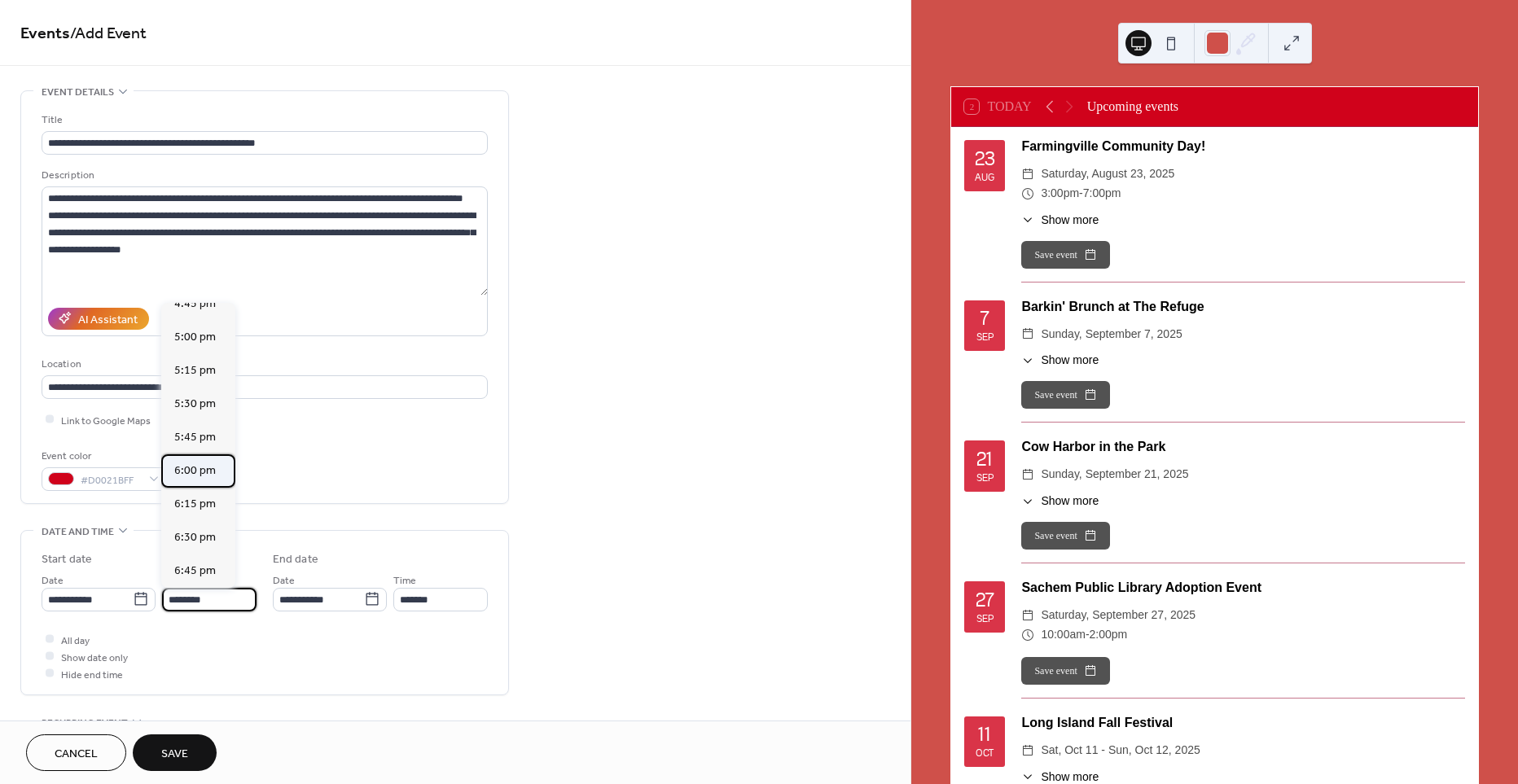 click on "6:00 pm" at bounding box center [195, 471] 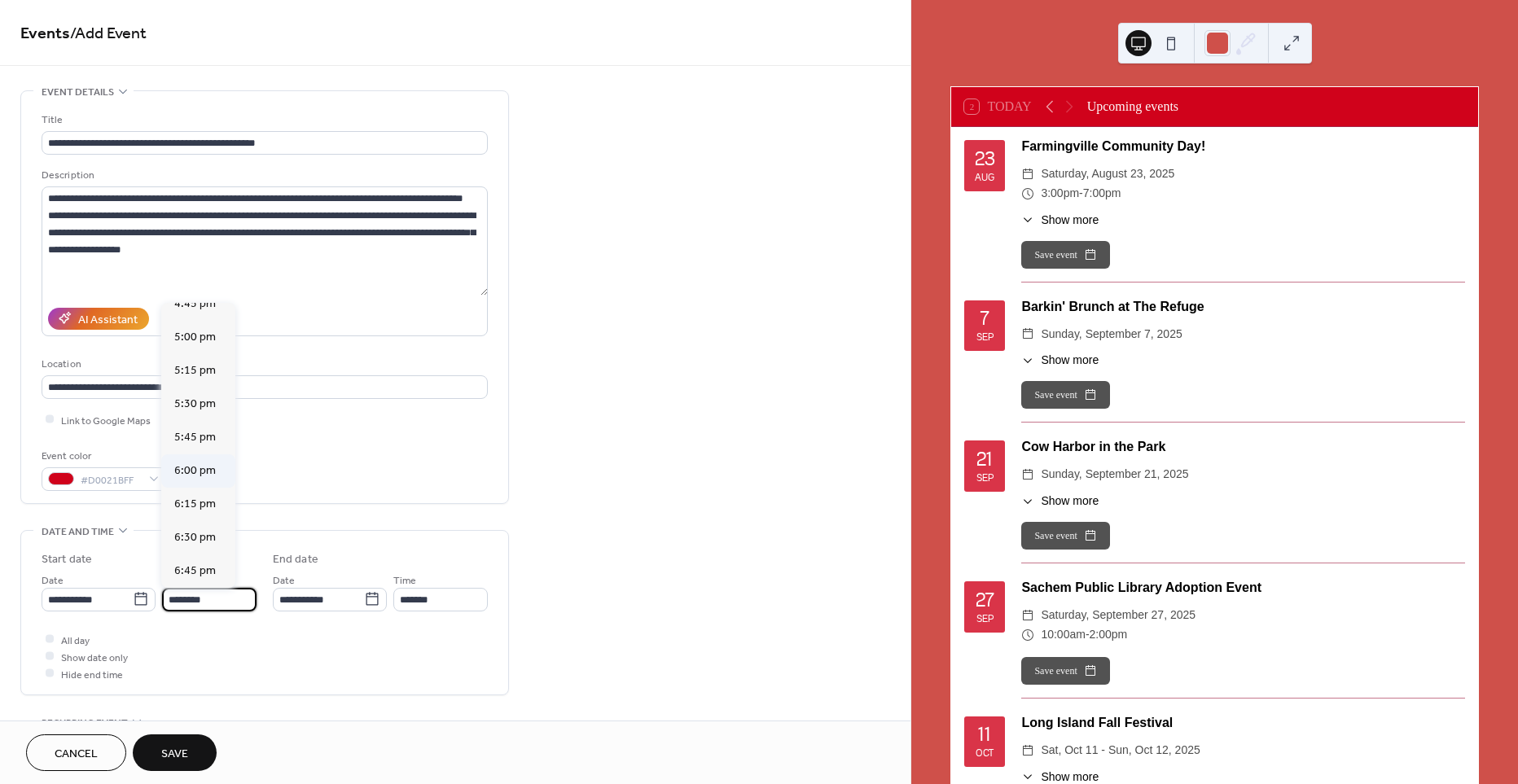 type on "*******" 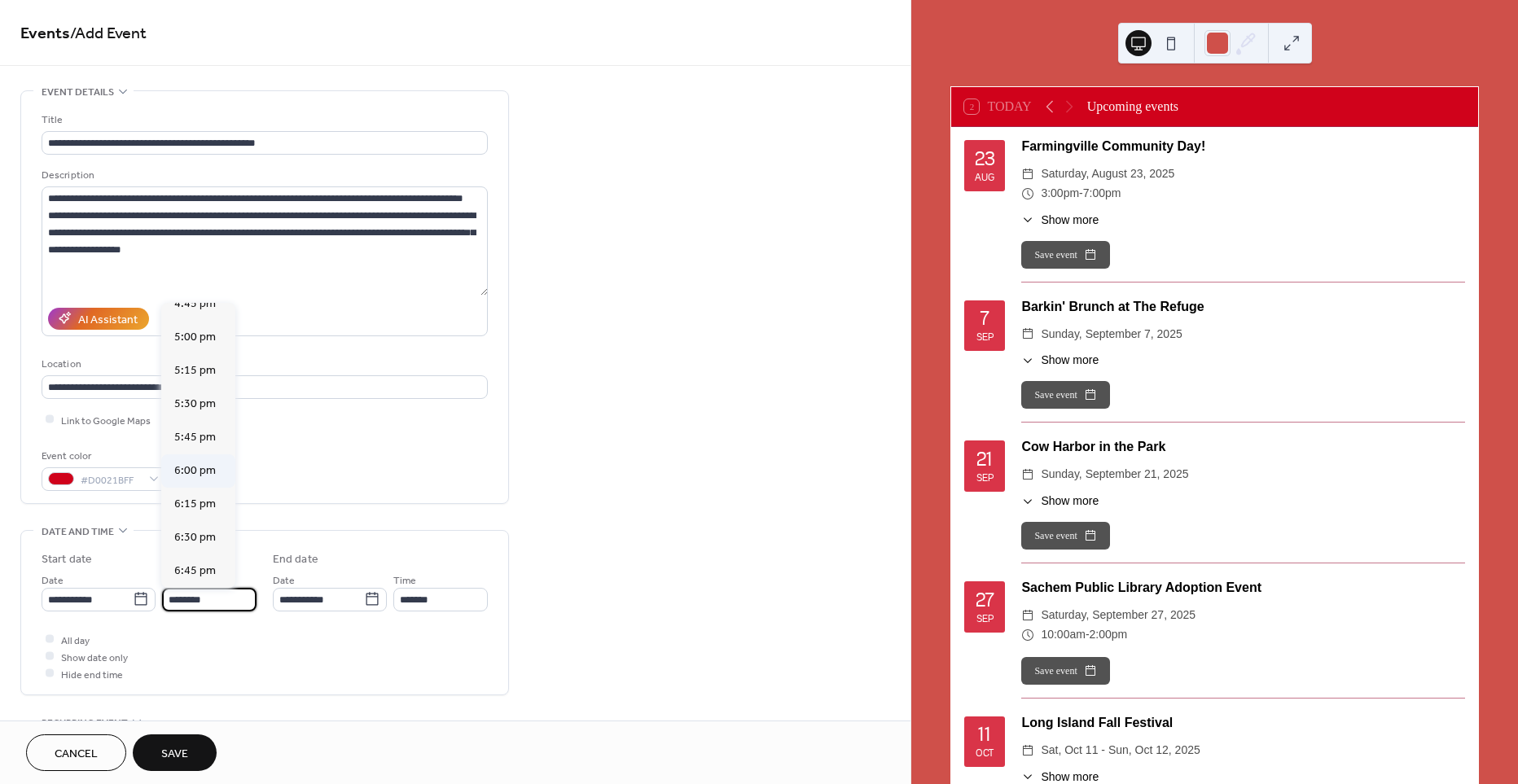 type on "*******" 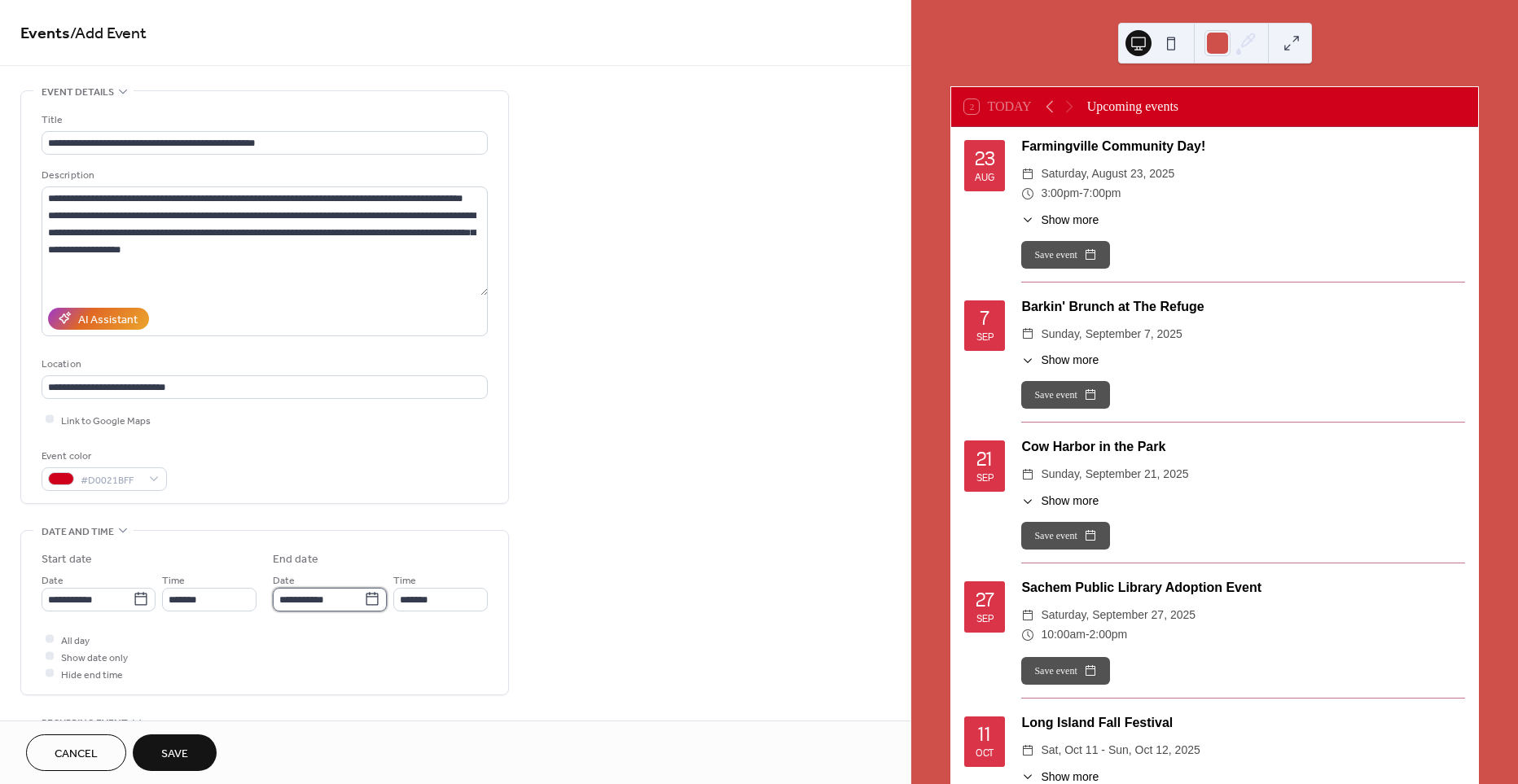 click on "**********" at bounding box center [318, 599] 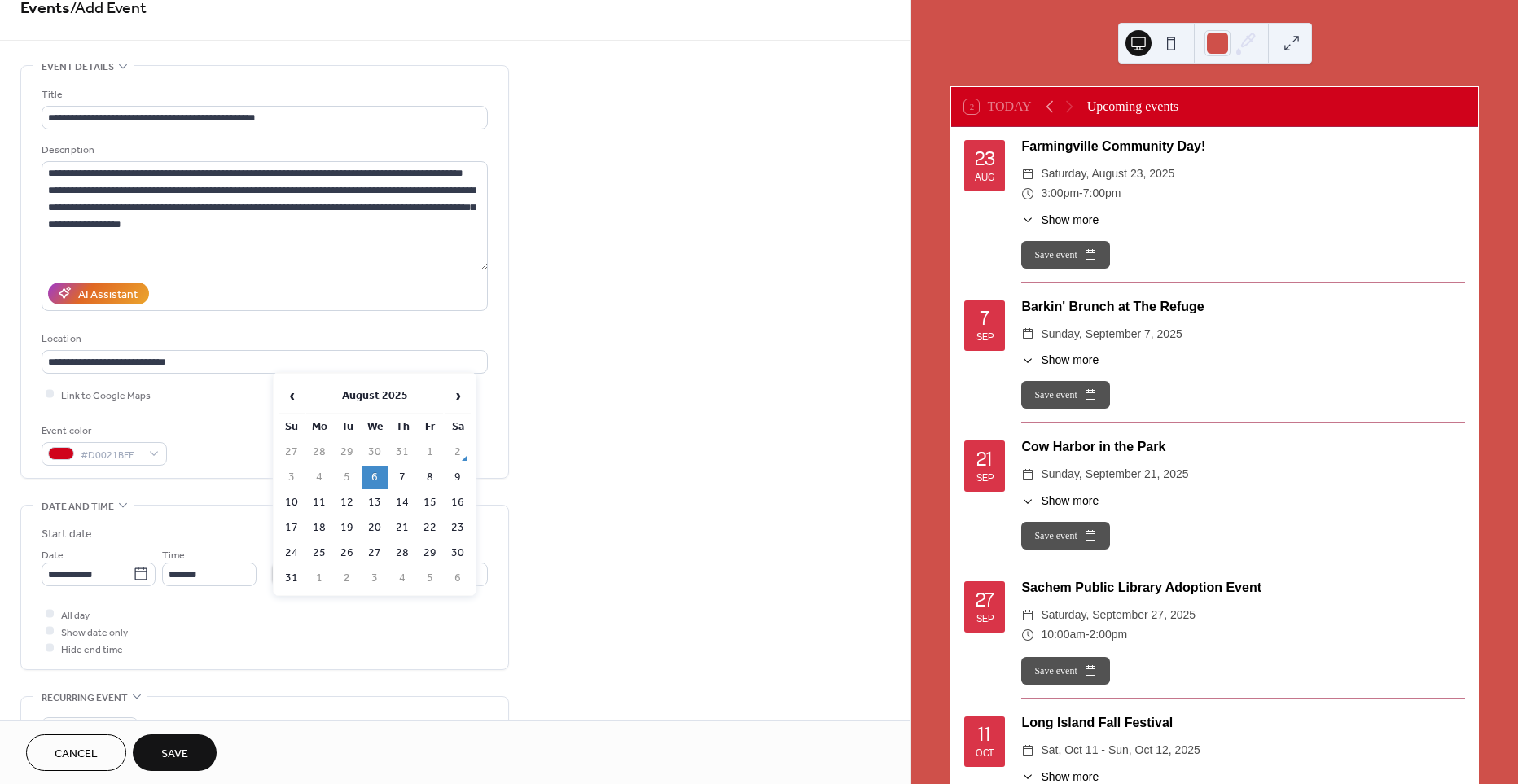 scroll, scrollTop: 90, scrollLeft: 0, axis: vertical 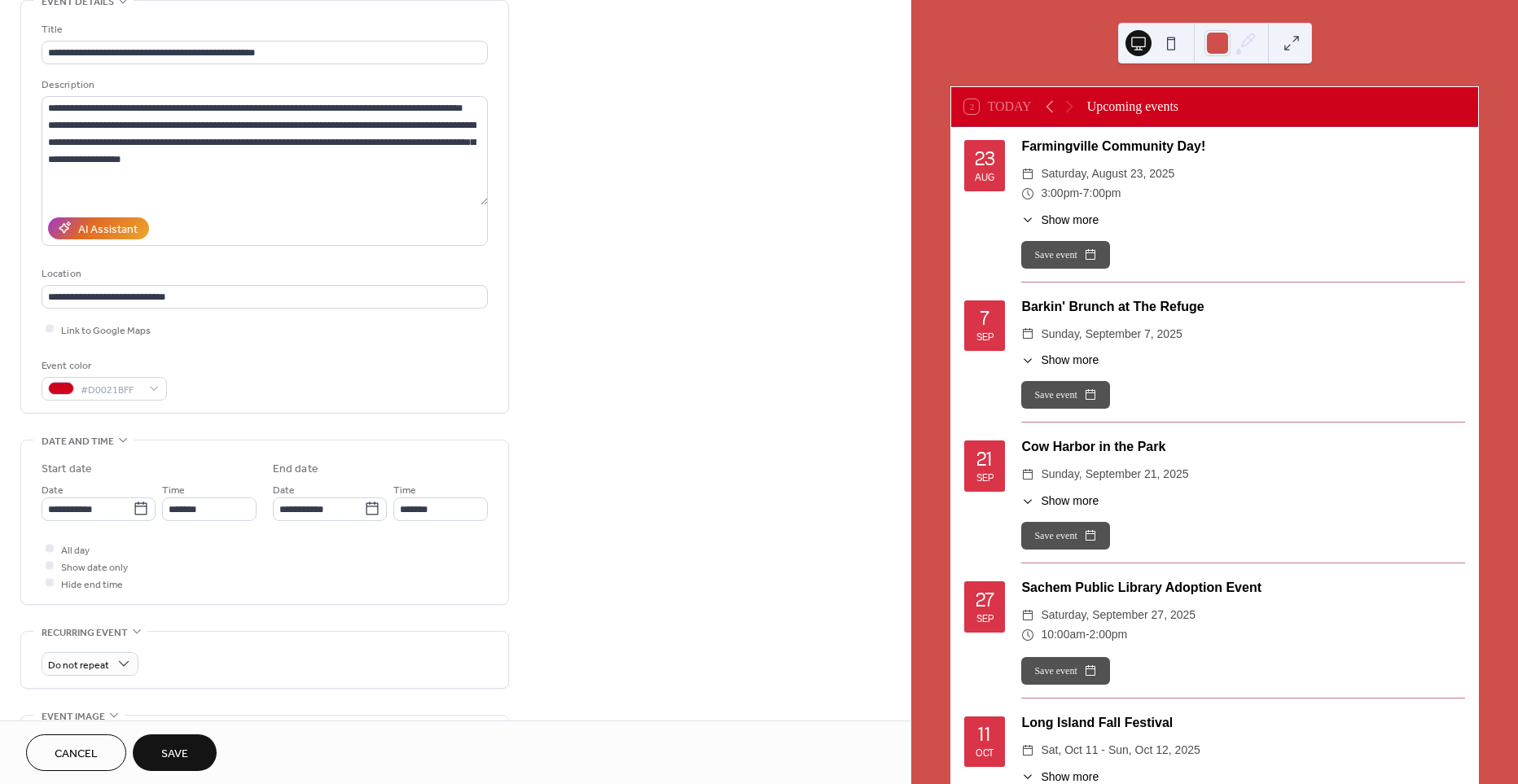 click on "All day Show date only Hide end time" at bounding box center (265, 566) 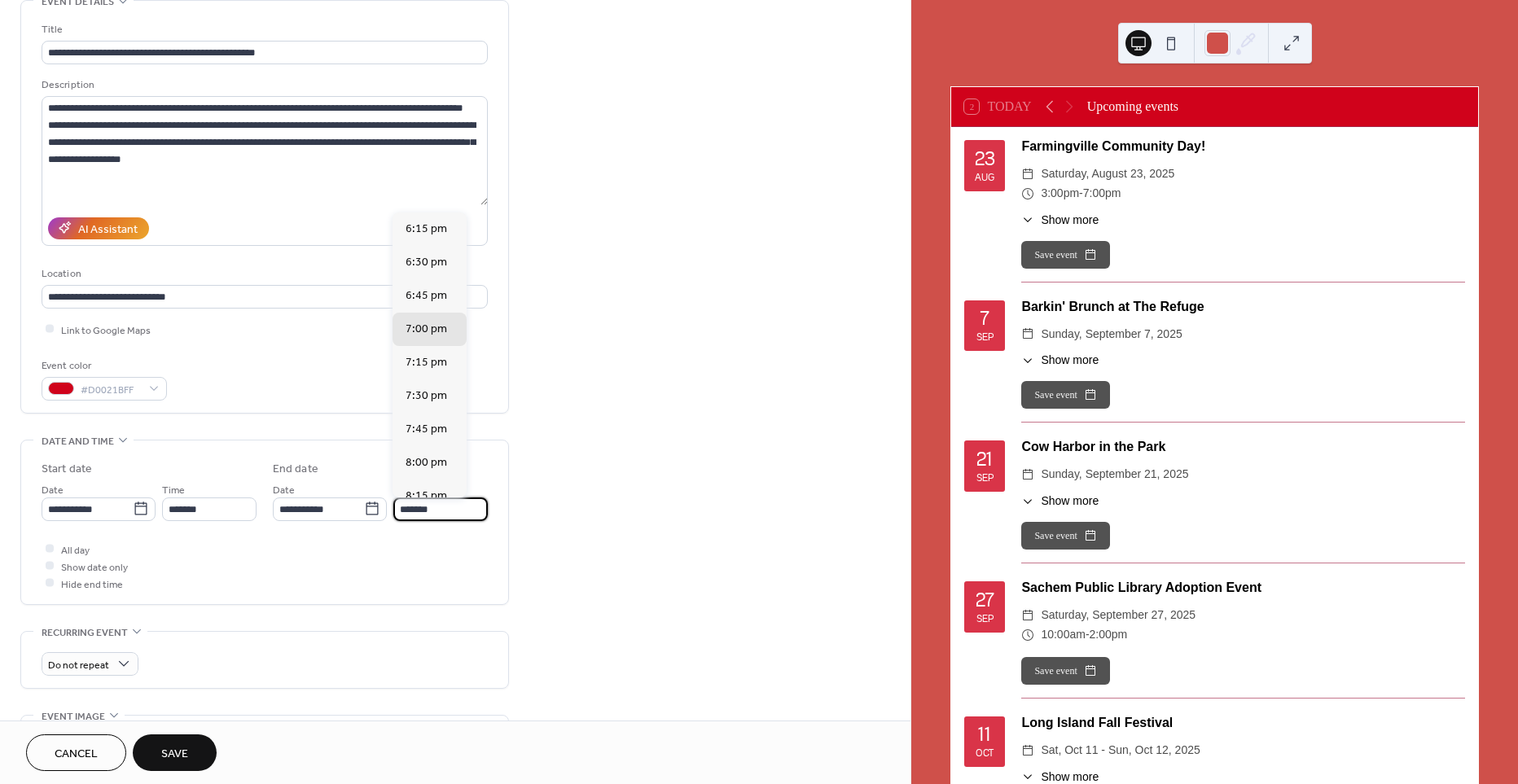 click on "*******" at bounding box center (441, 509) 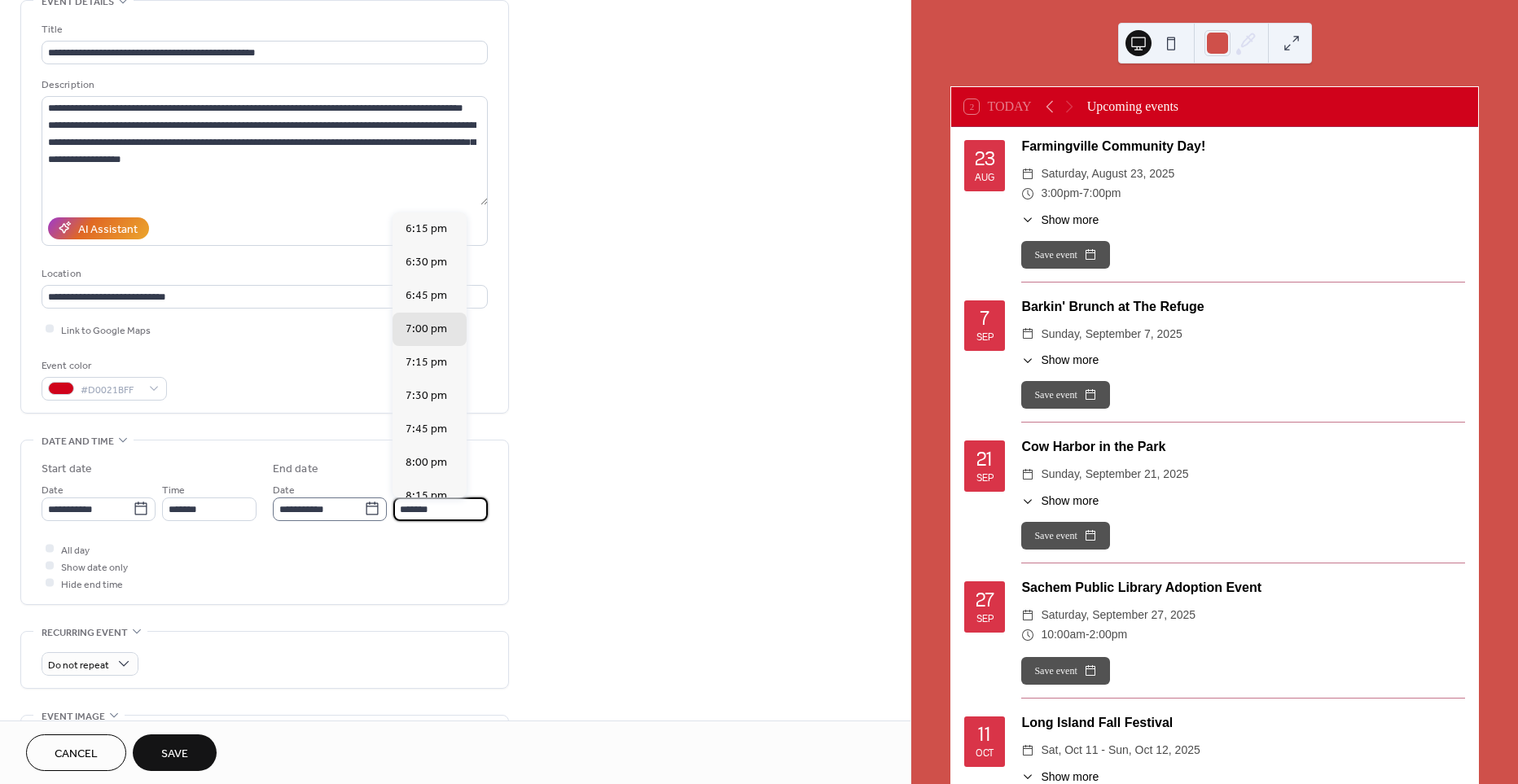 drag, startPoint x: 437, startPoint y: 512, endPoint x: 384, endPoint y: 502, distance: 53.93515 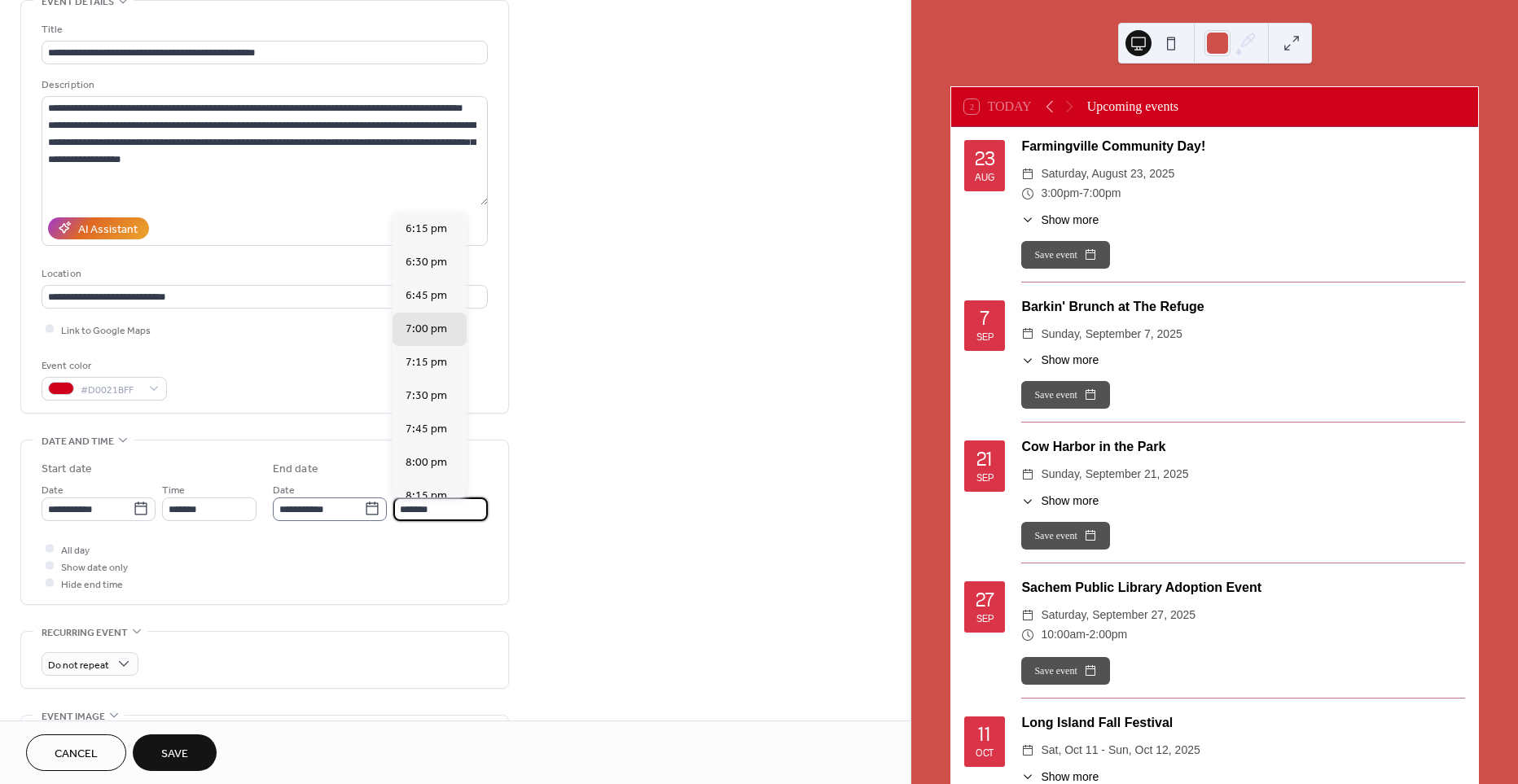 click on "**********" at bounding box center (380, 501) 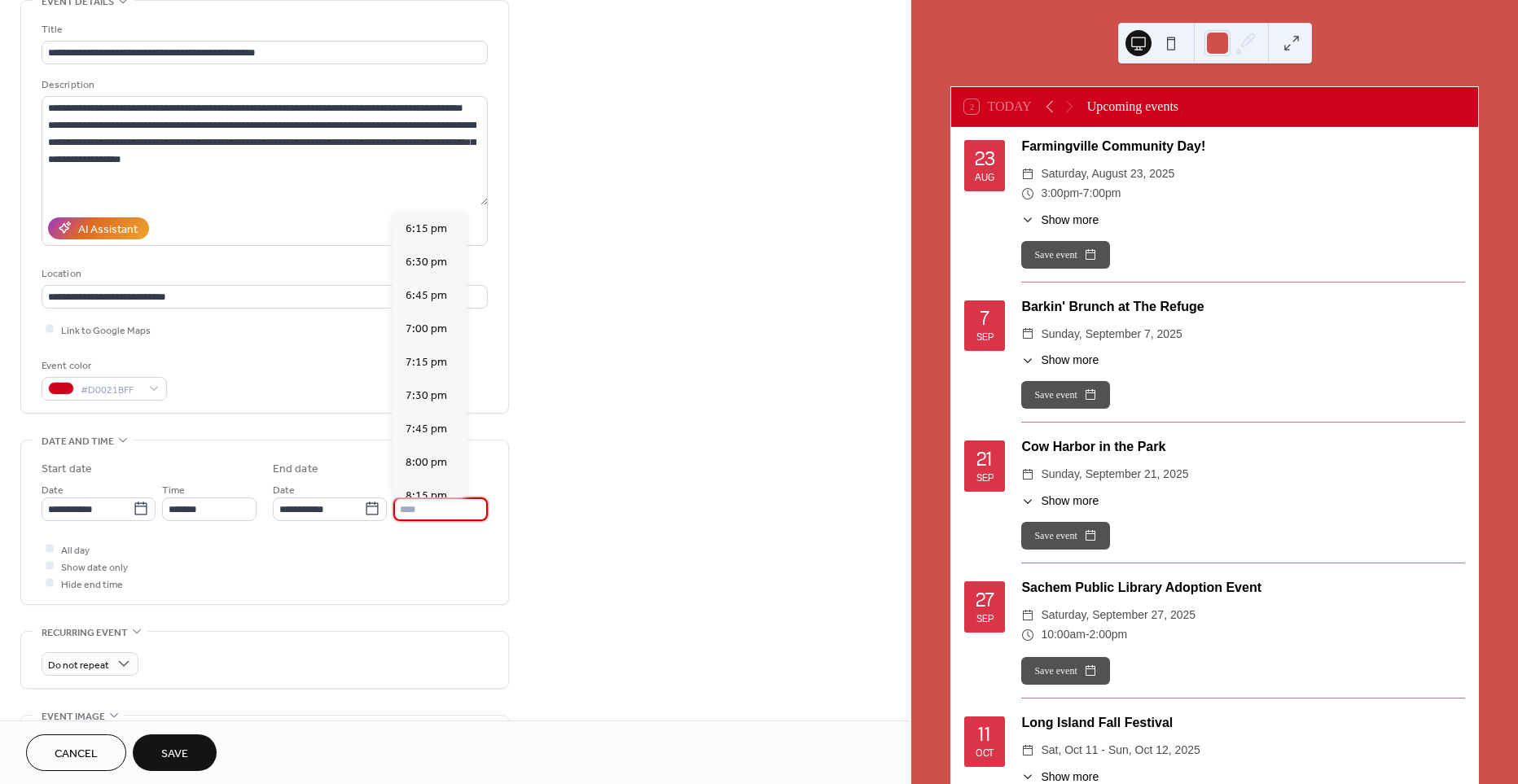 type on "*******" 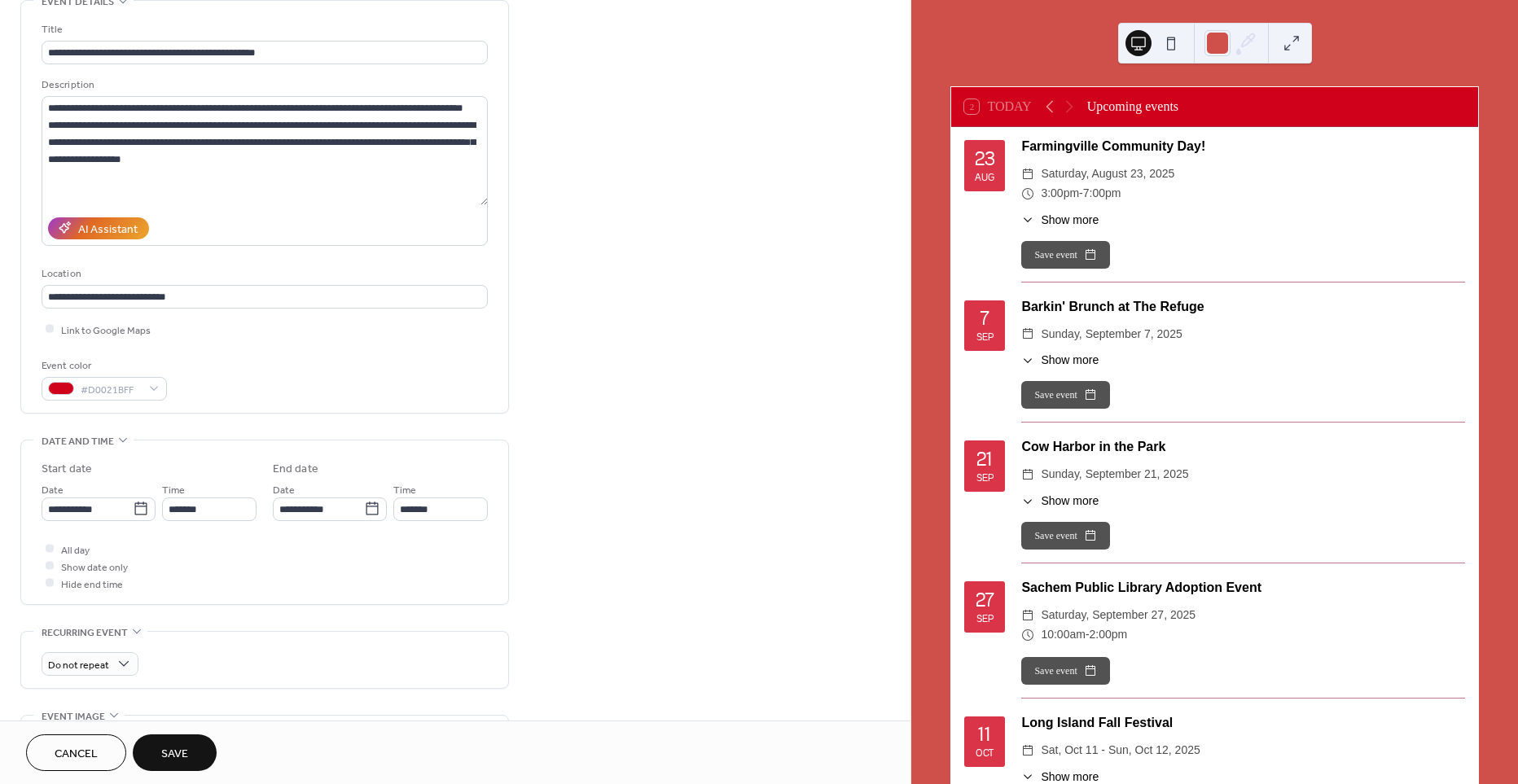 click on "All day Show date only Hide end time" at bounding box center (265, 566) 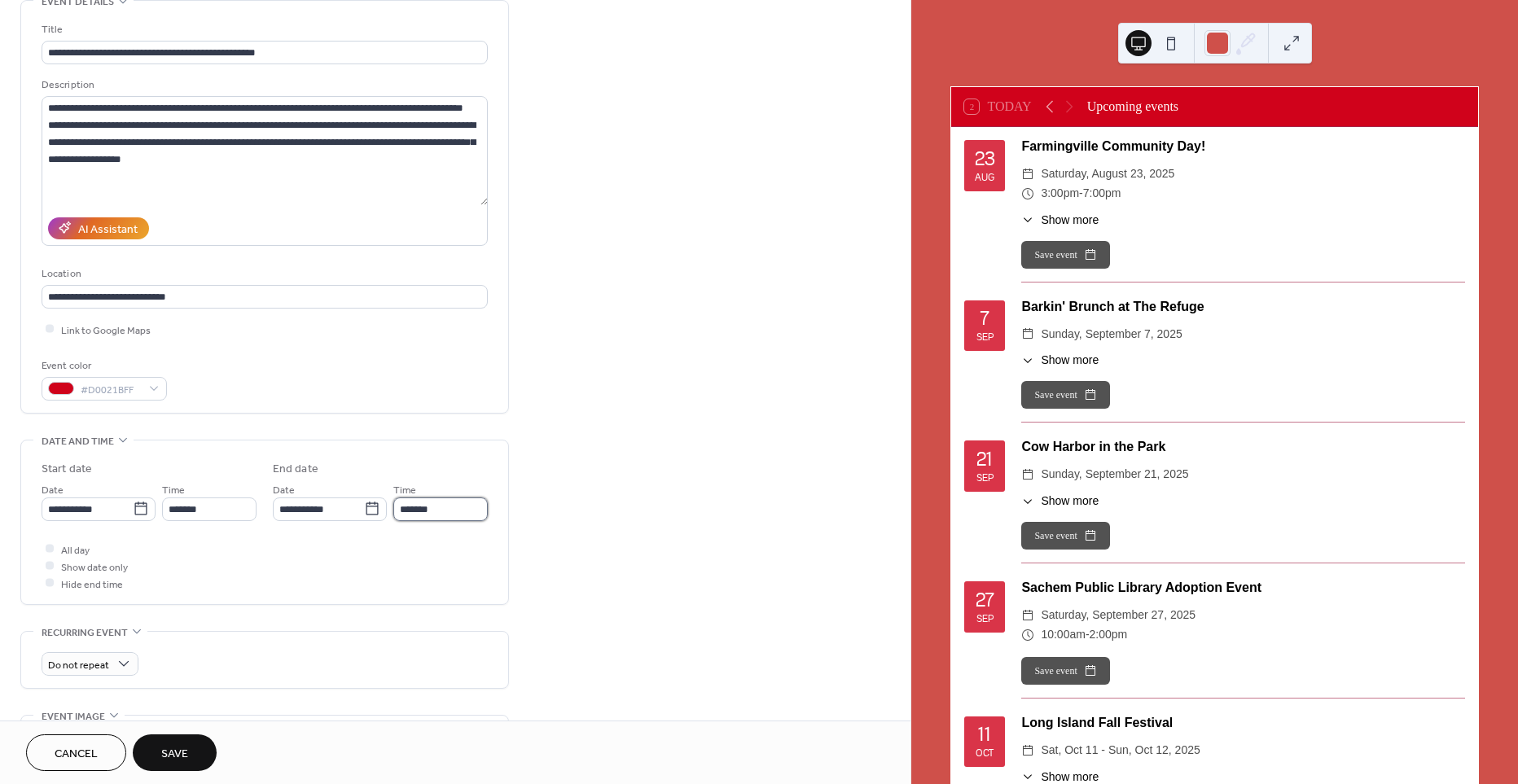 click on "*******" at bounding box center (441, 509) 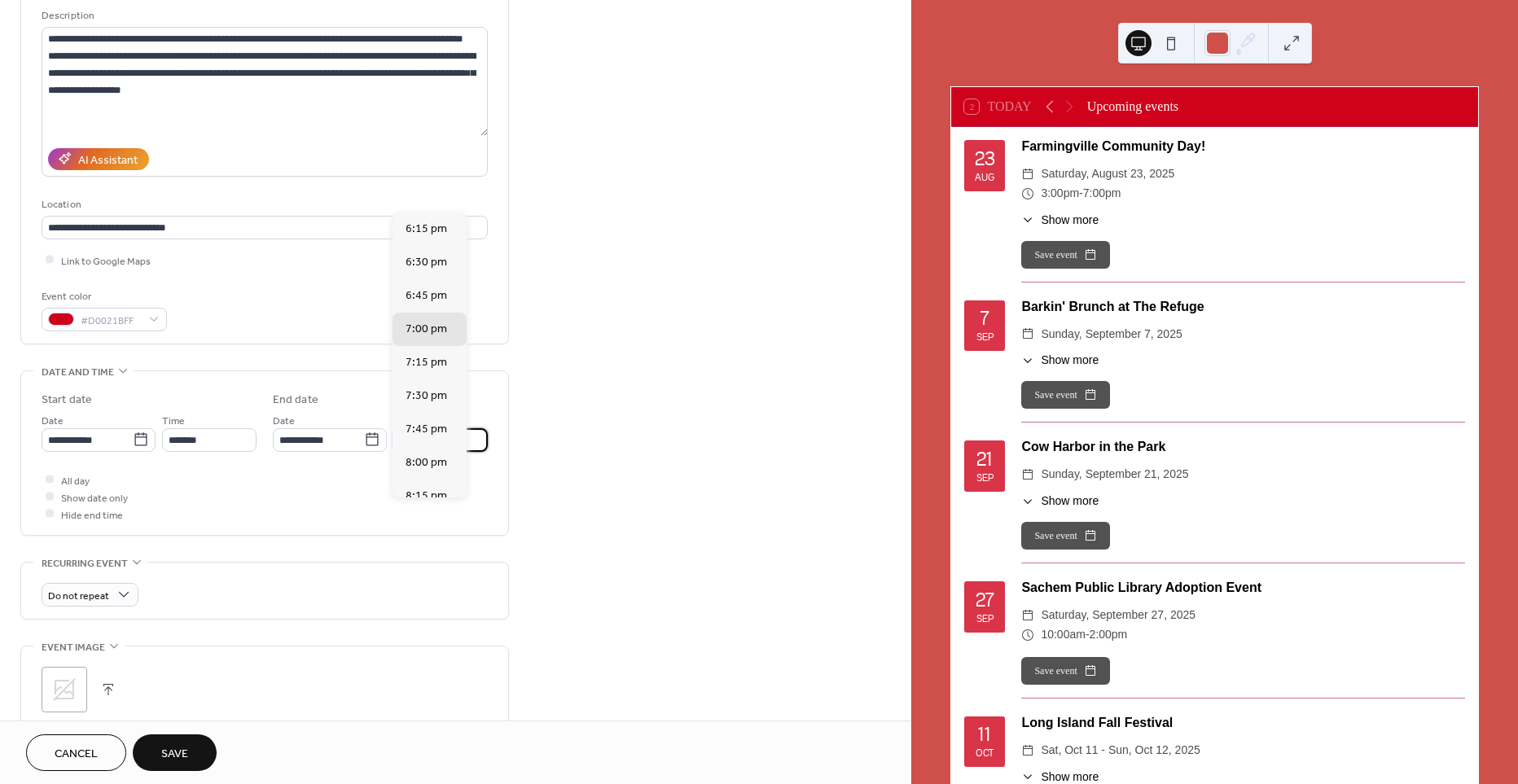 scroll, scrollTop: 361, scrollLeft: 0, axis: vertical 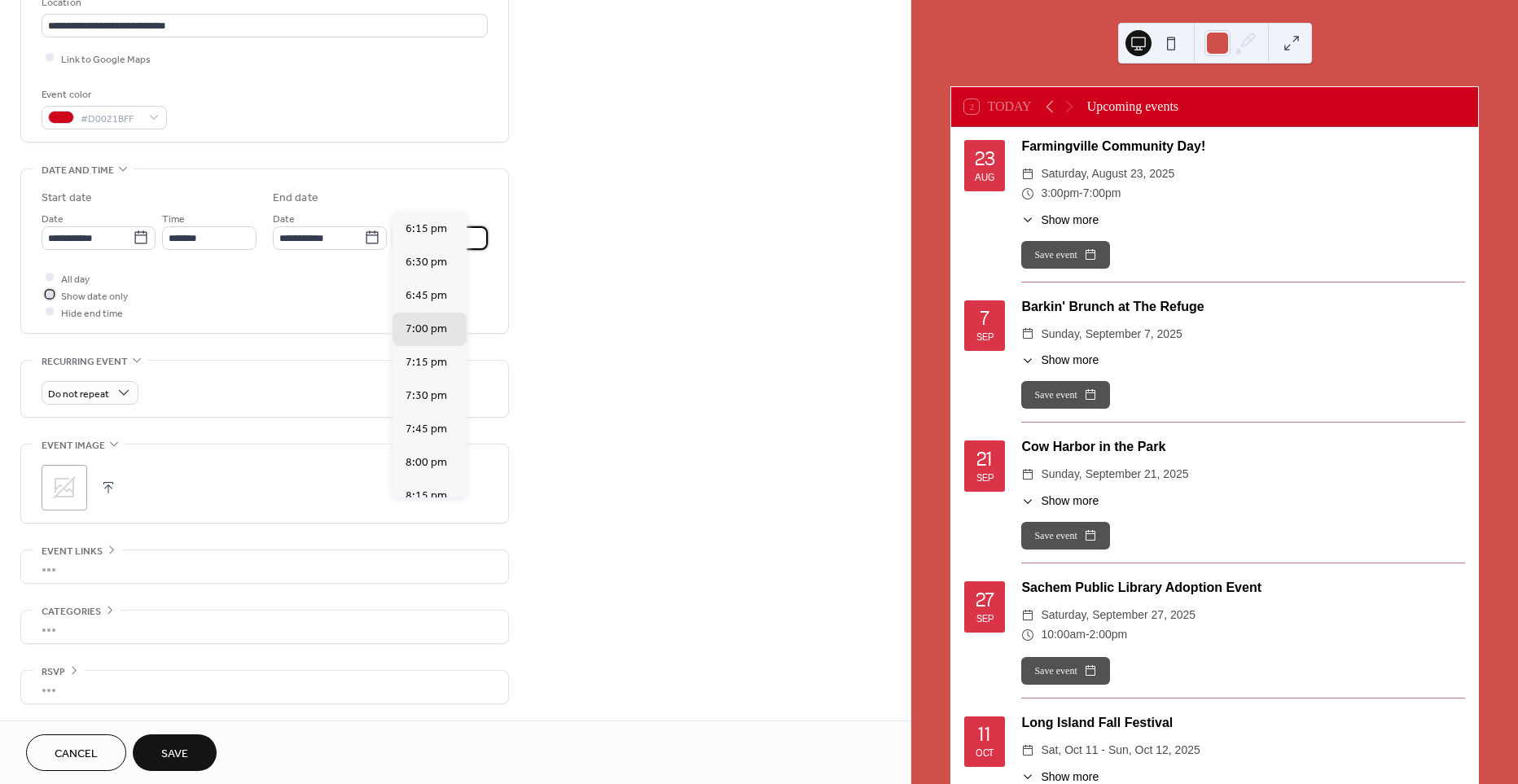 click at bounding box center (50, 295) 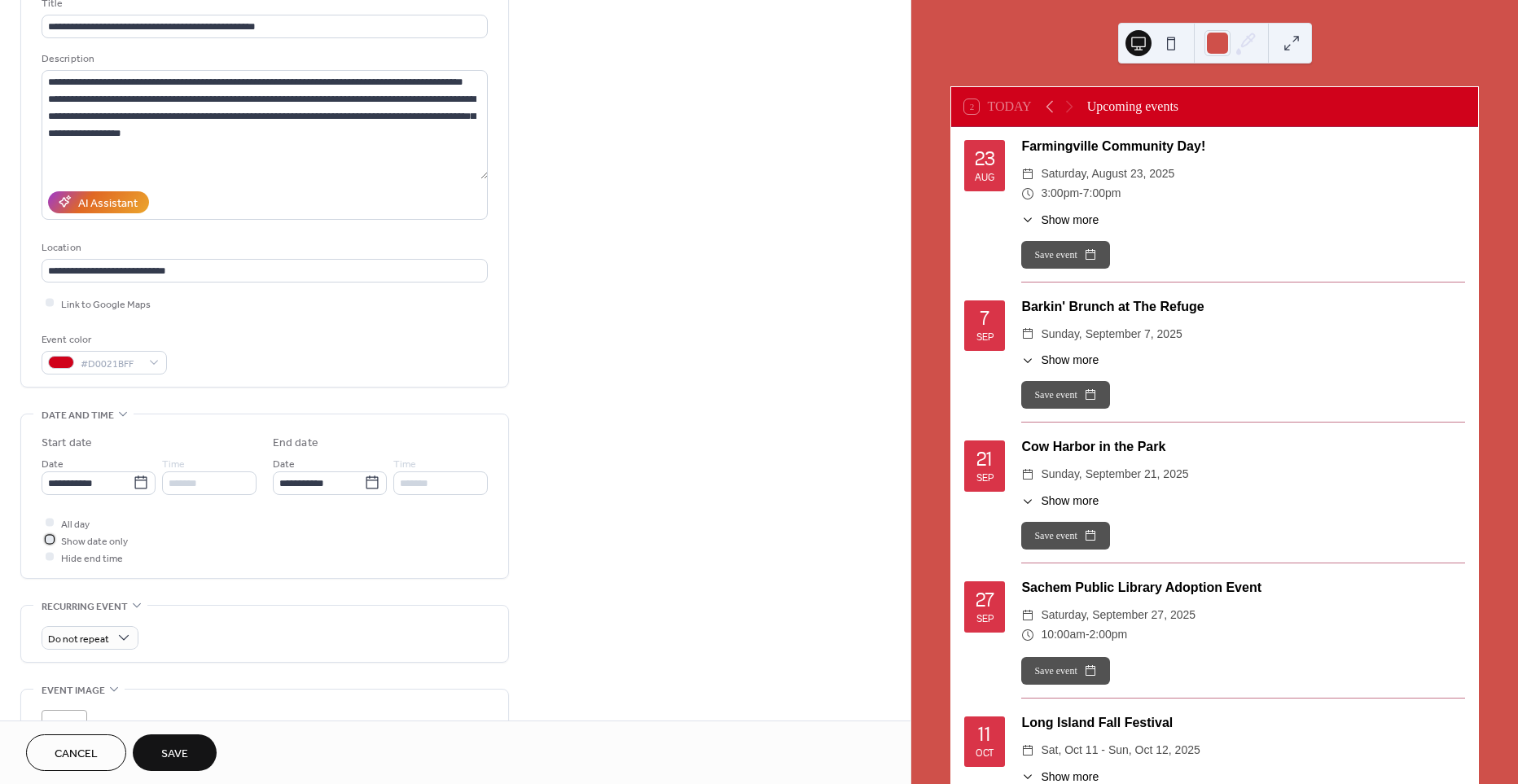 scroll, scrollTop: 0, scrollLeft: 0, axis: both 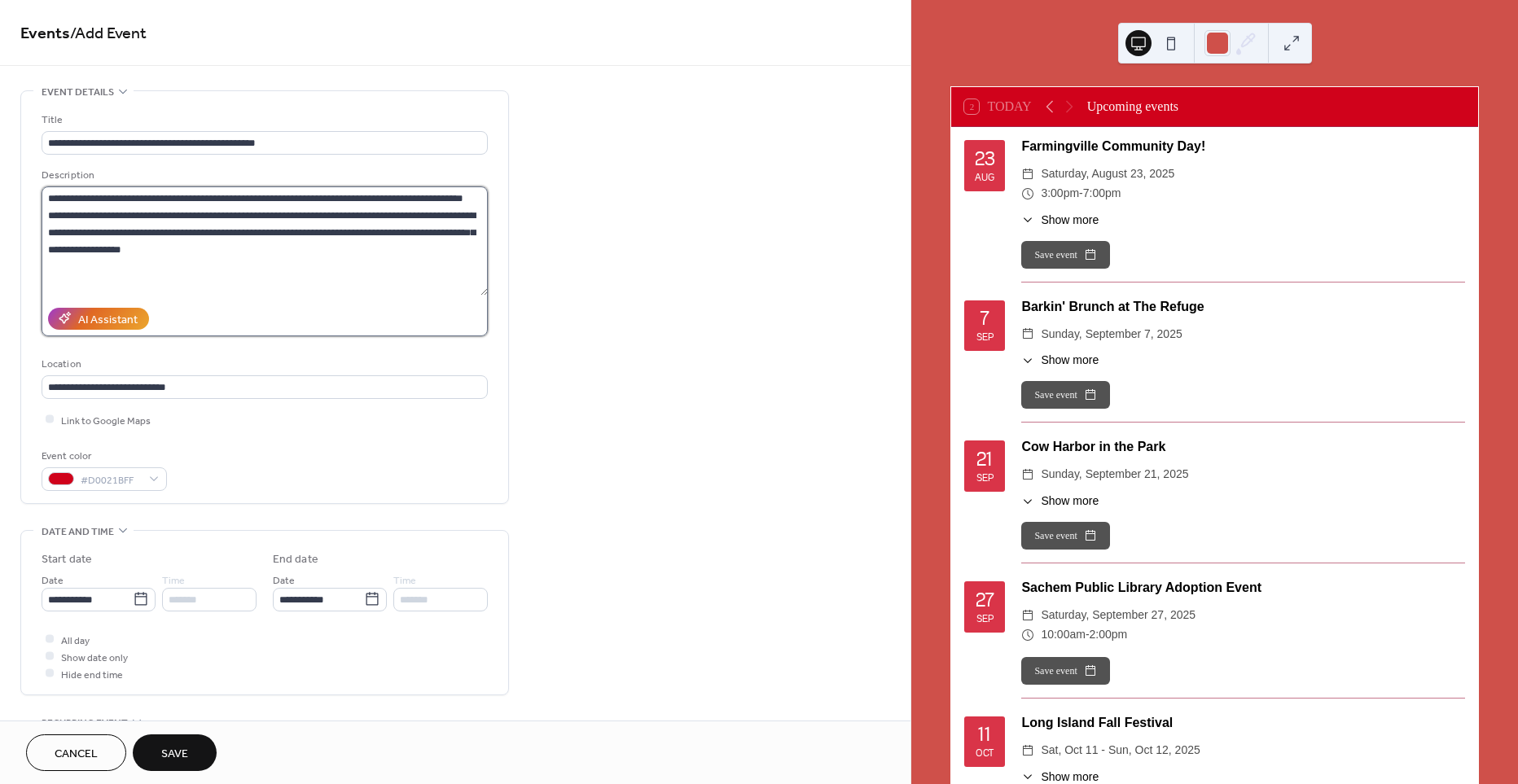 click on "**********" at bounding box center [265, 241] 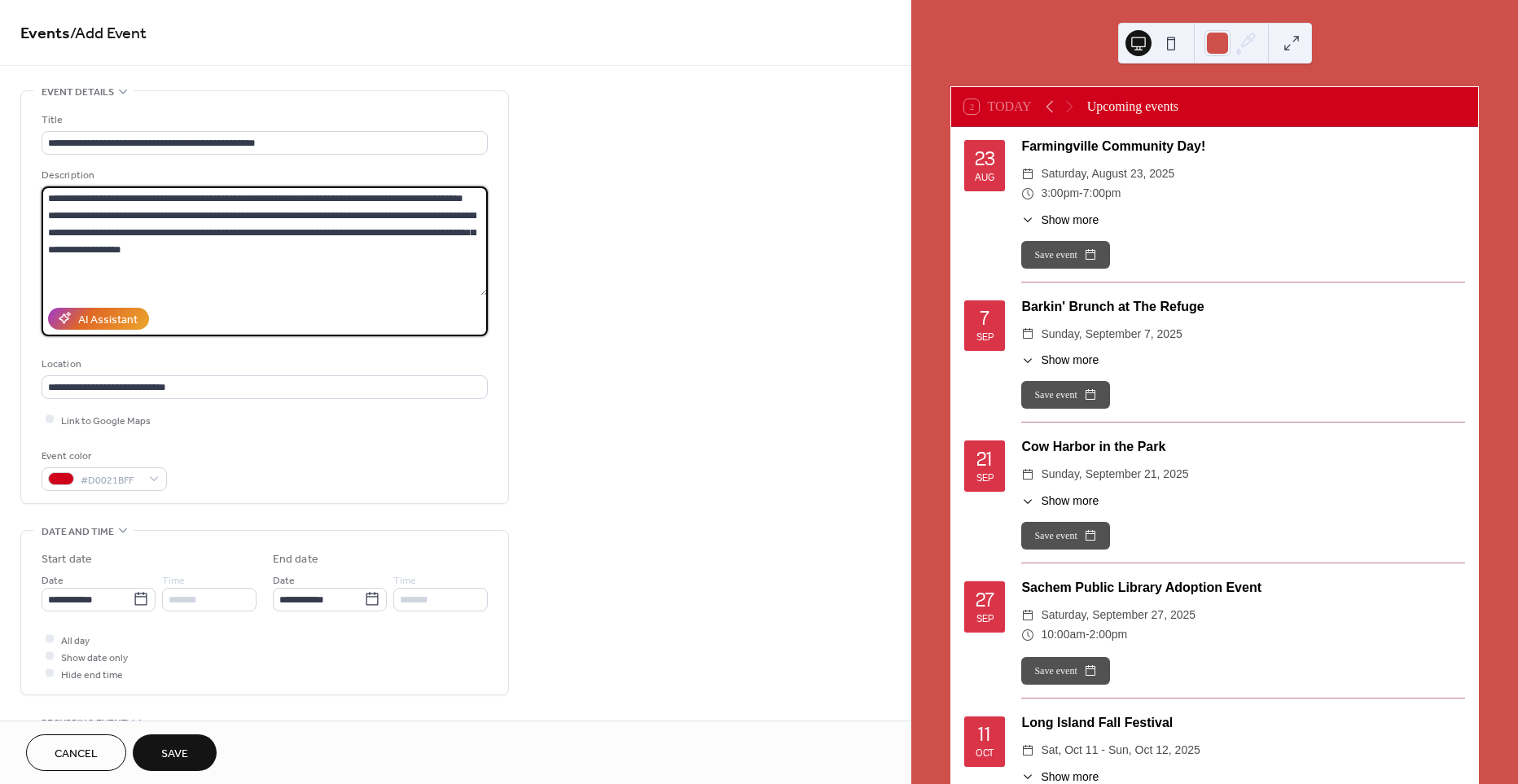 click on "**********" at bounding box center (265, 241) 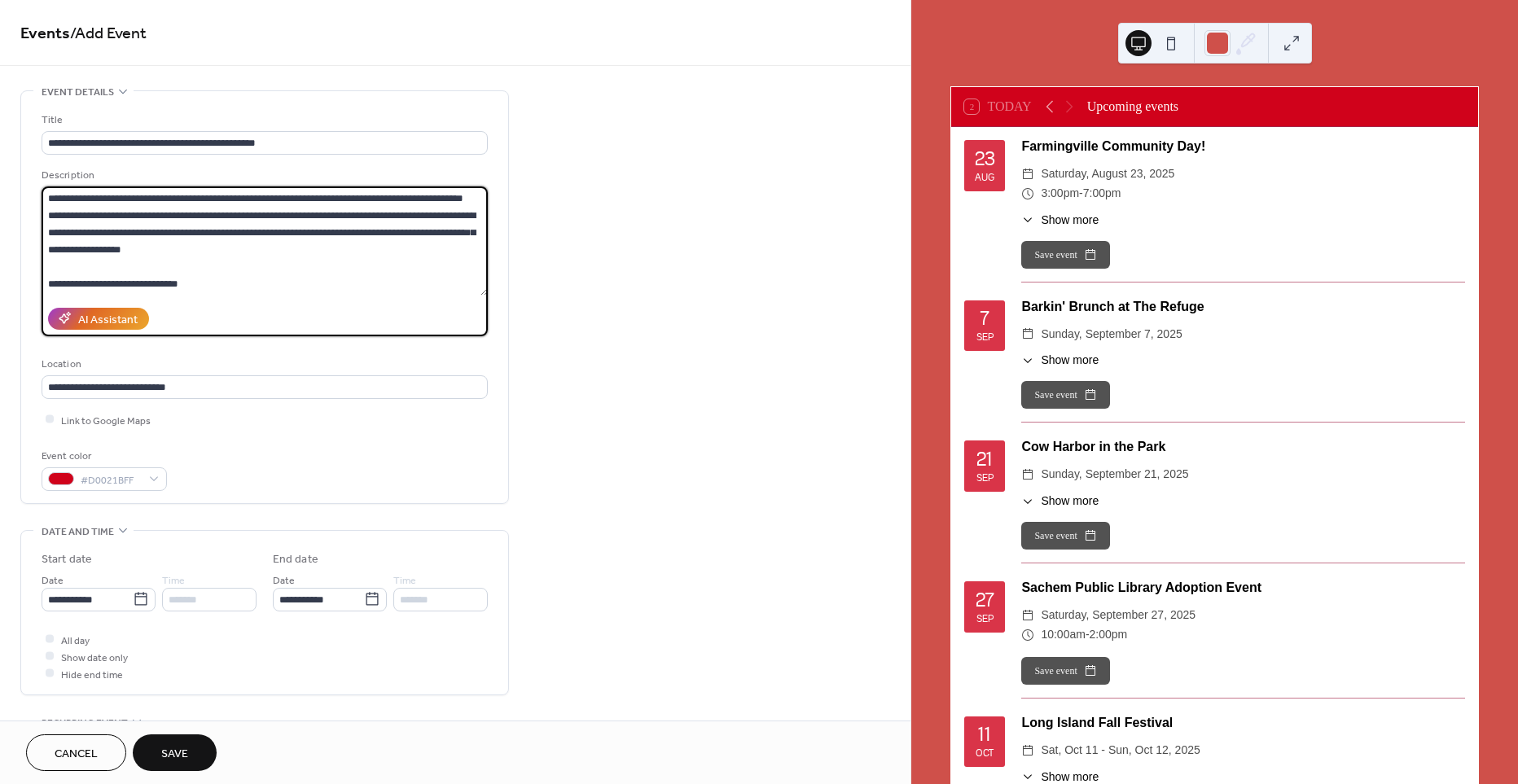 click on "**********" at bounding box center [265, 241] 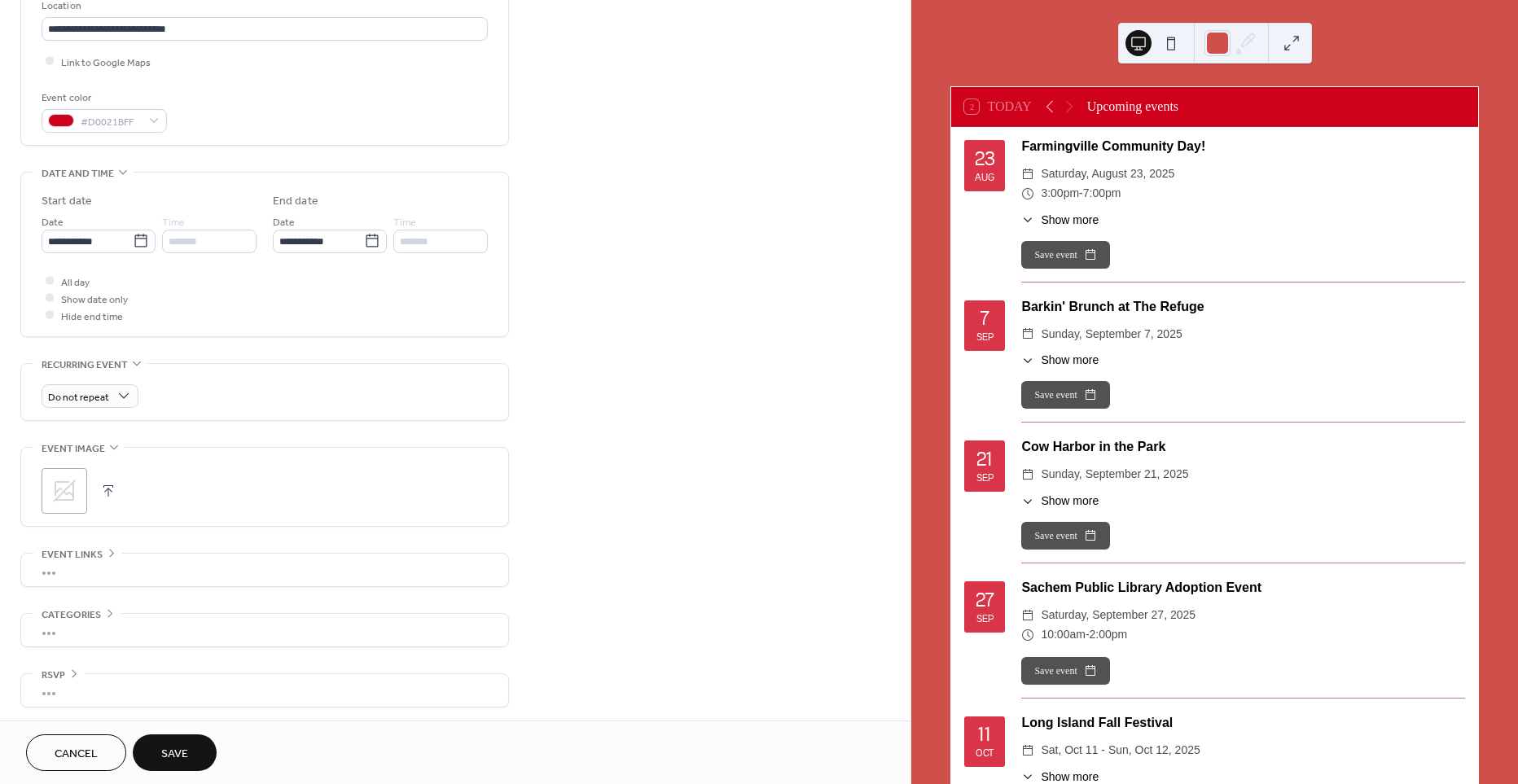 scroll, scrollTop: 361, scrollLeft: 0, axis: vertical 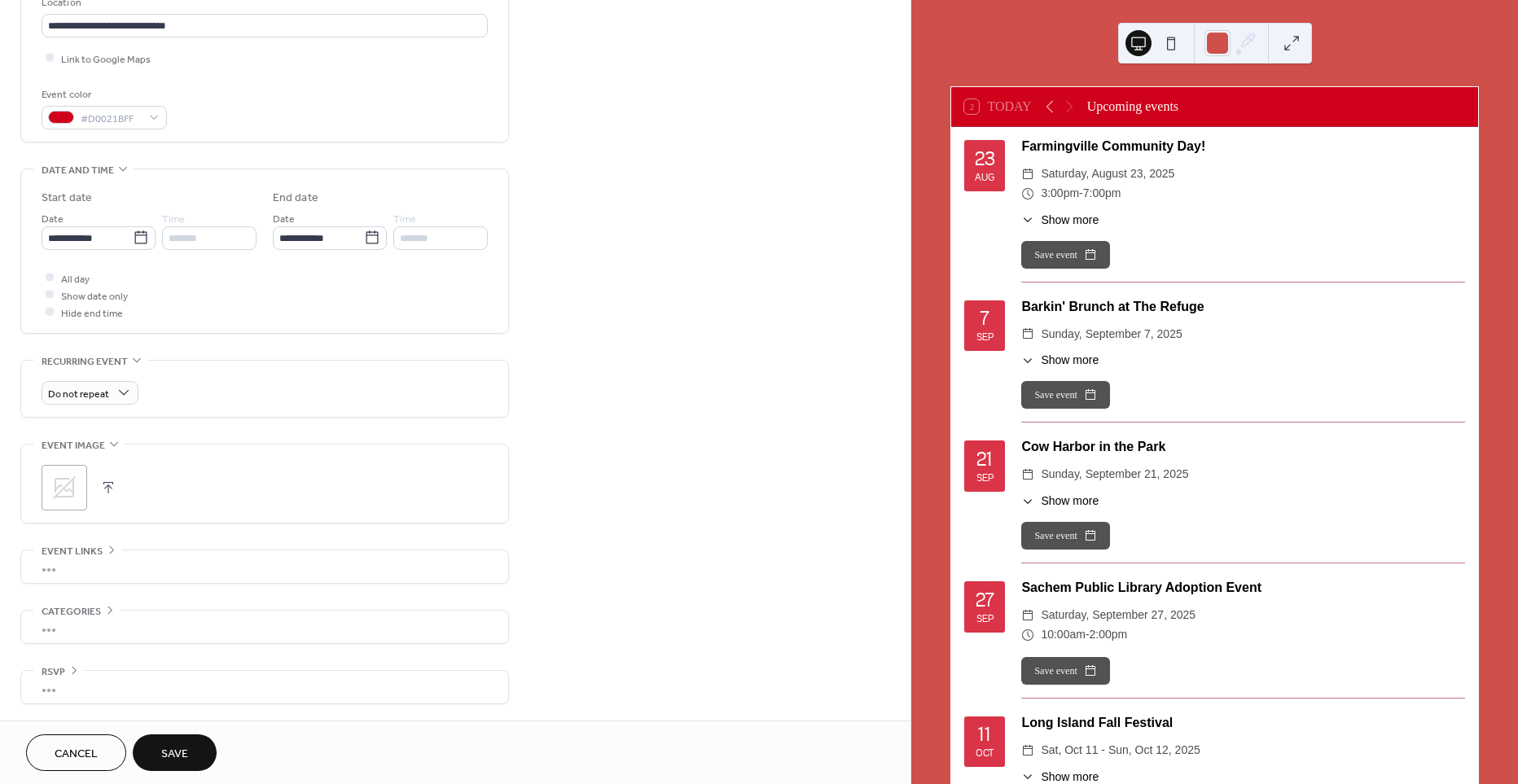 type on "**********" 